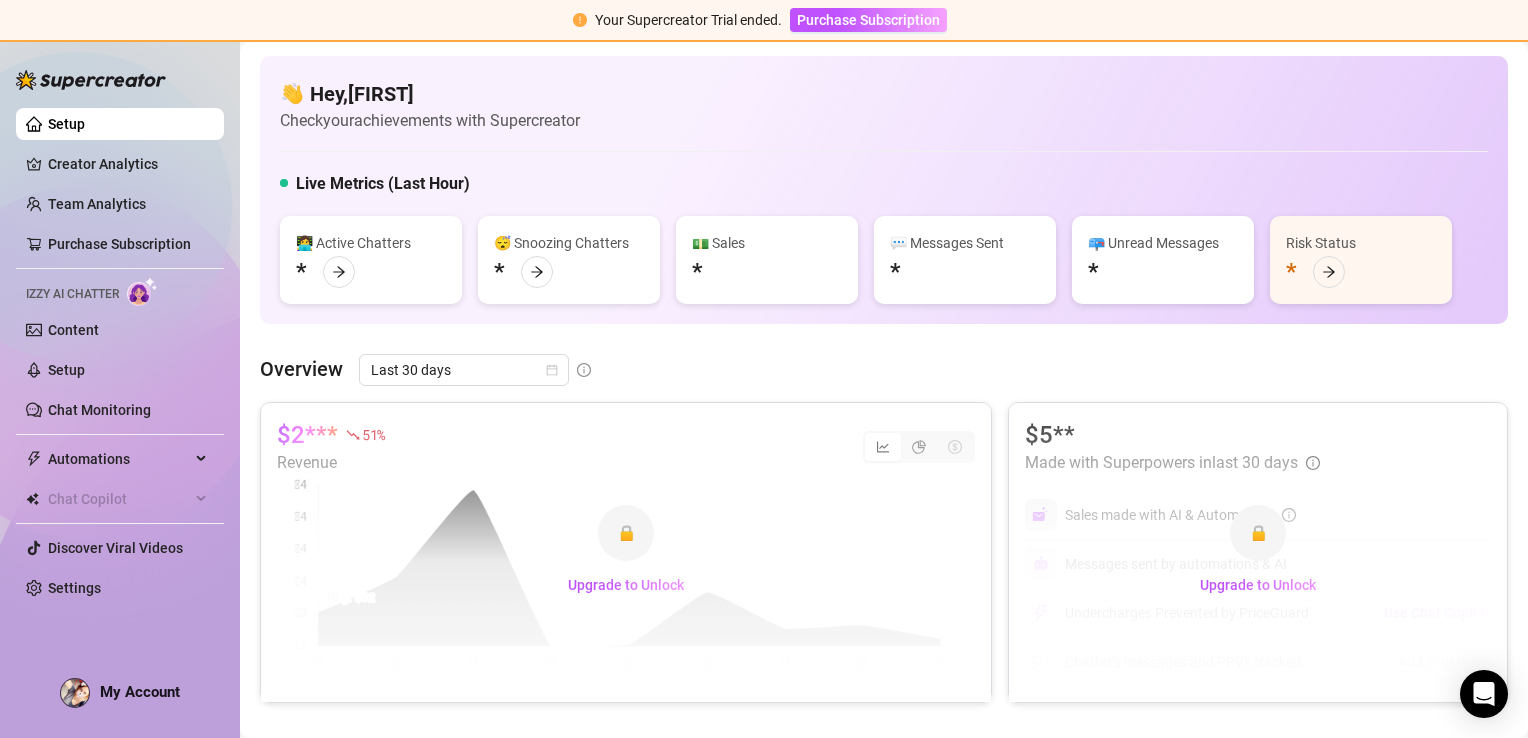 scroll, scrollTop: 0, scrollLeft: 0, axis: both 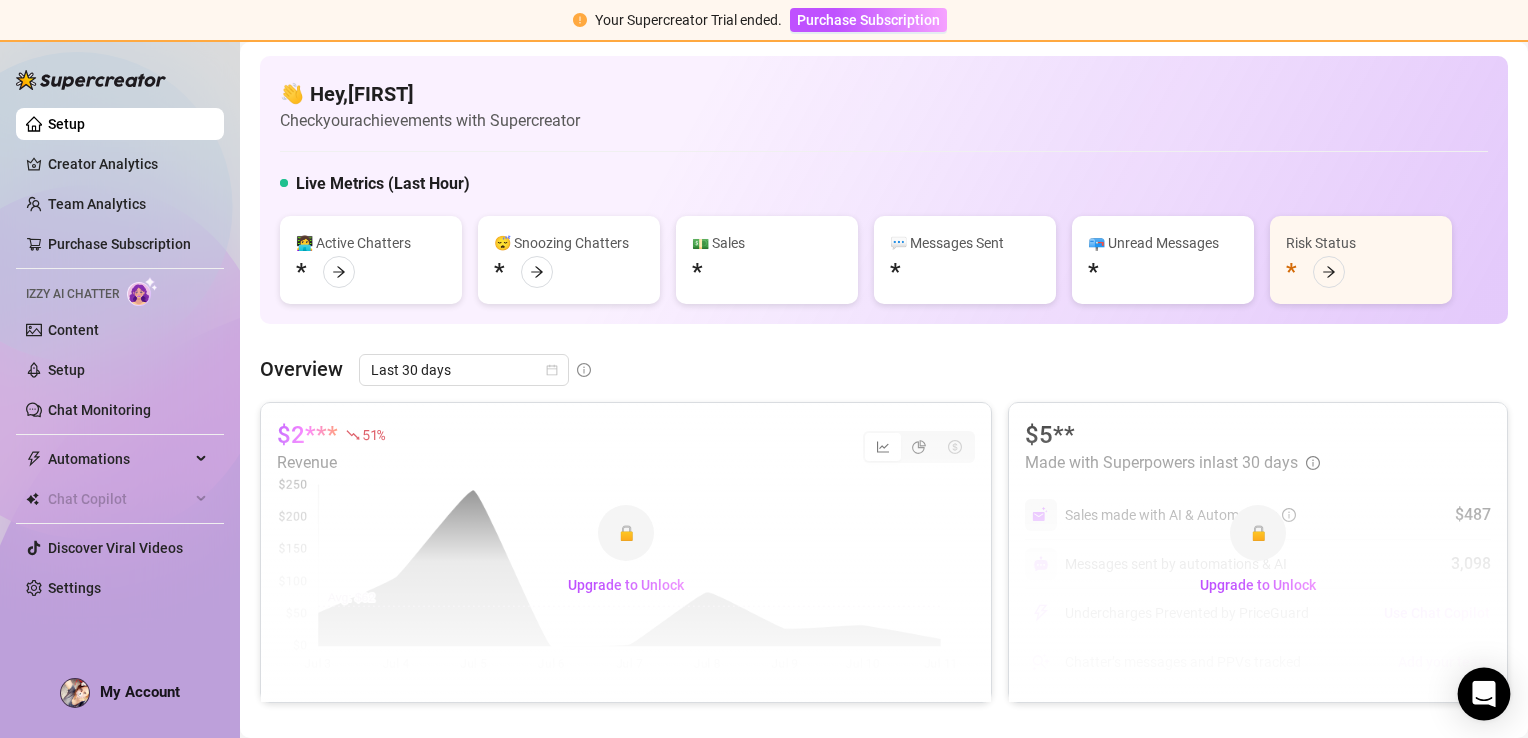 click 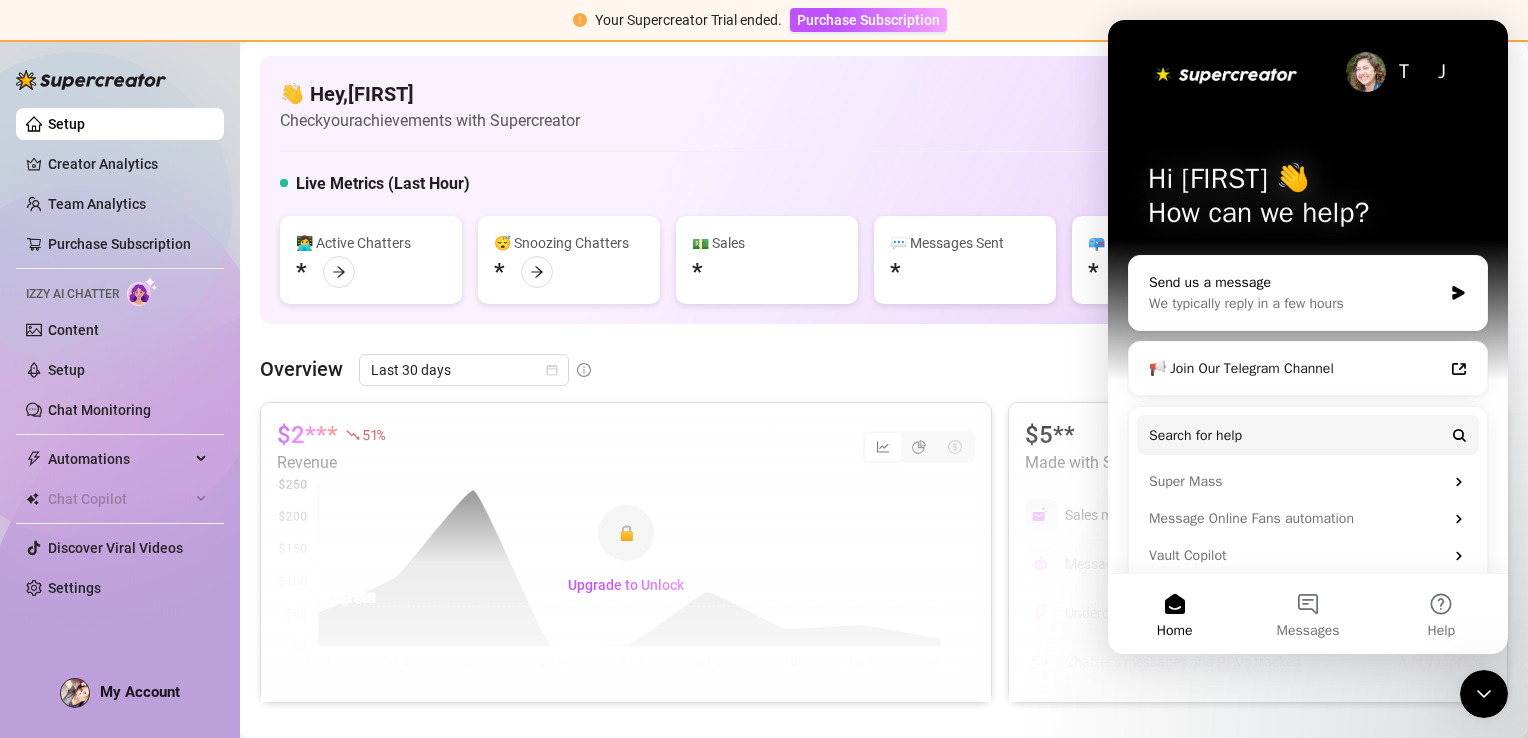 scroll, scrollTop: 0, scrollLeft: 0, axis: both 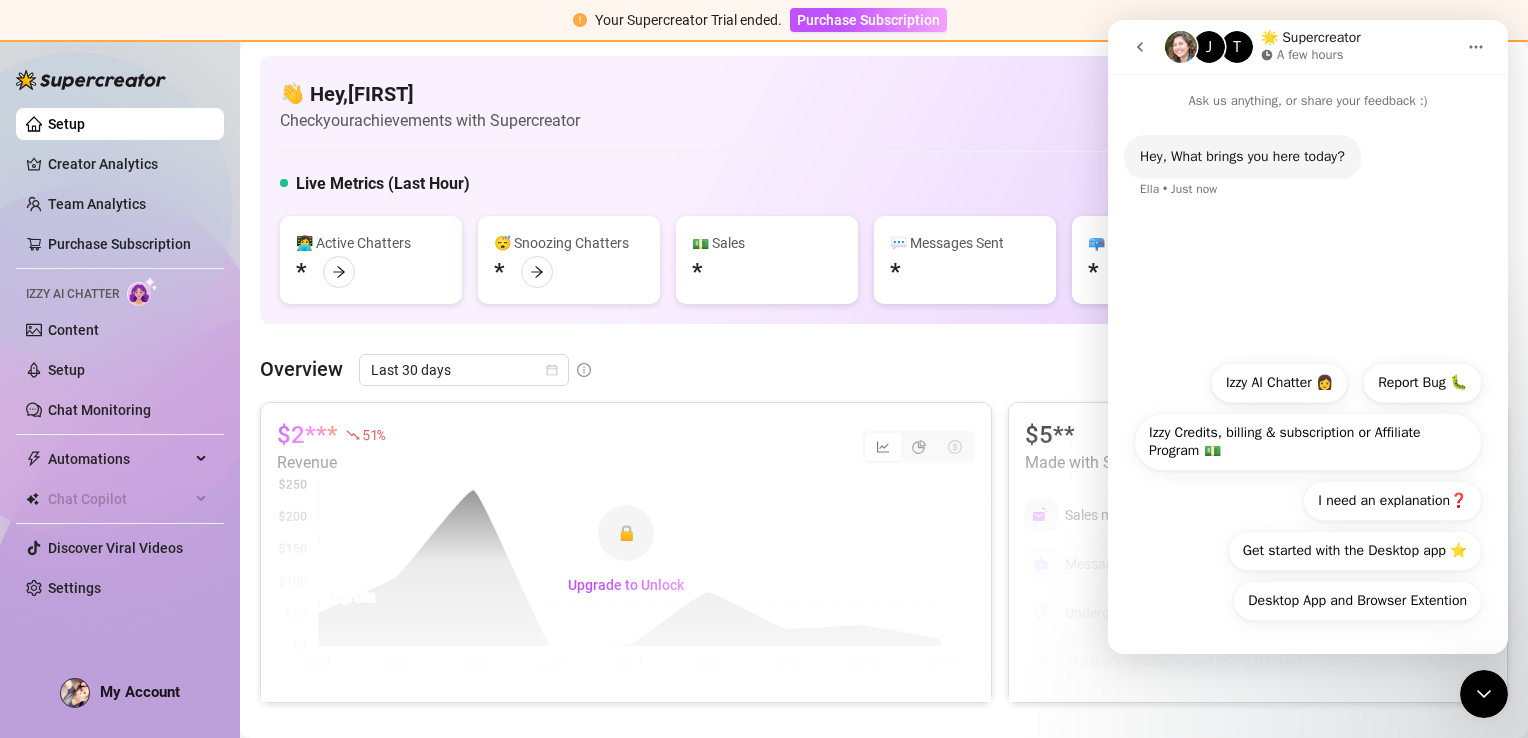click on "Izzy Credits, billing & subscription or Affiliate Program 💵" at bounding box center [1308, 442] 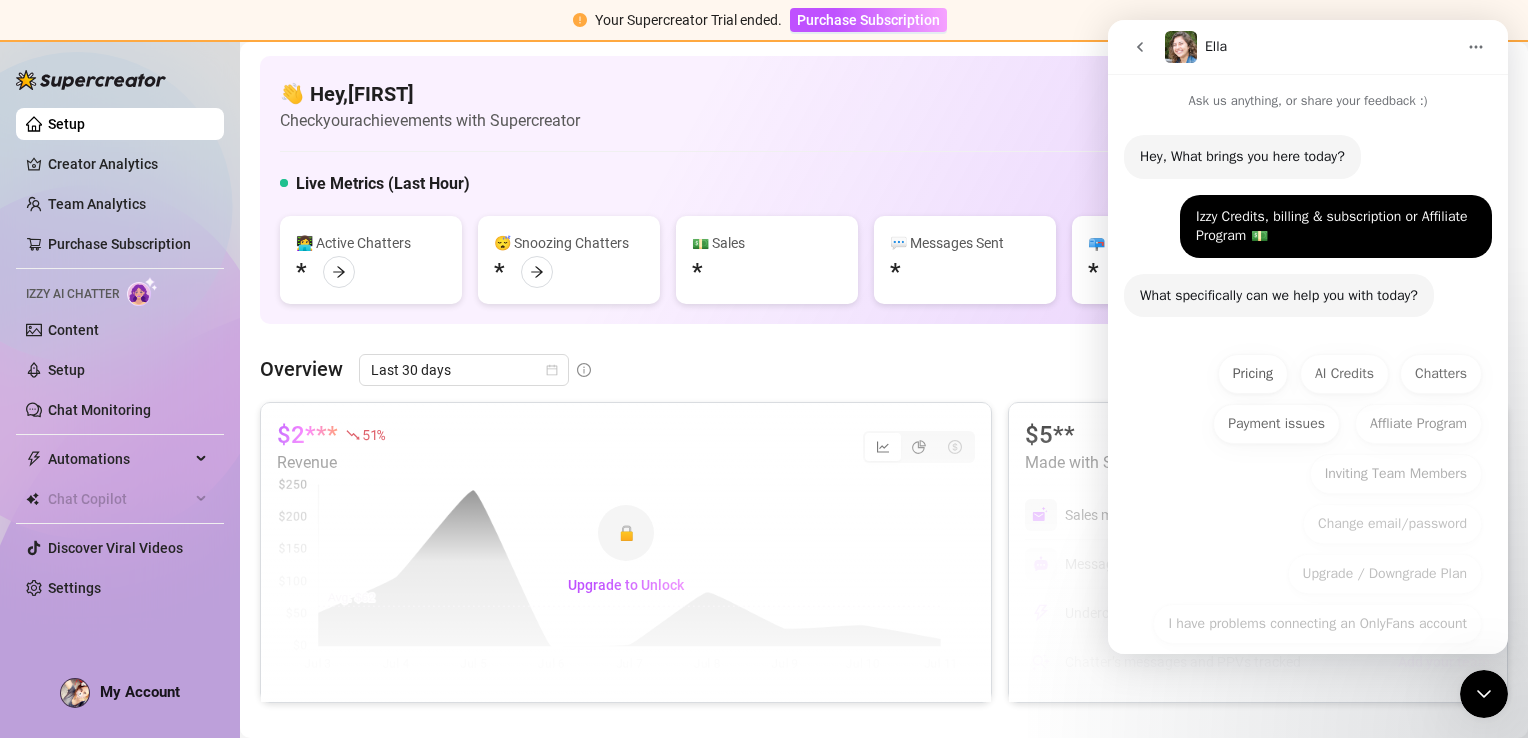 scroll, scrollTop: 42, scrollLeft: 0, axis: vertical 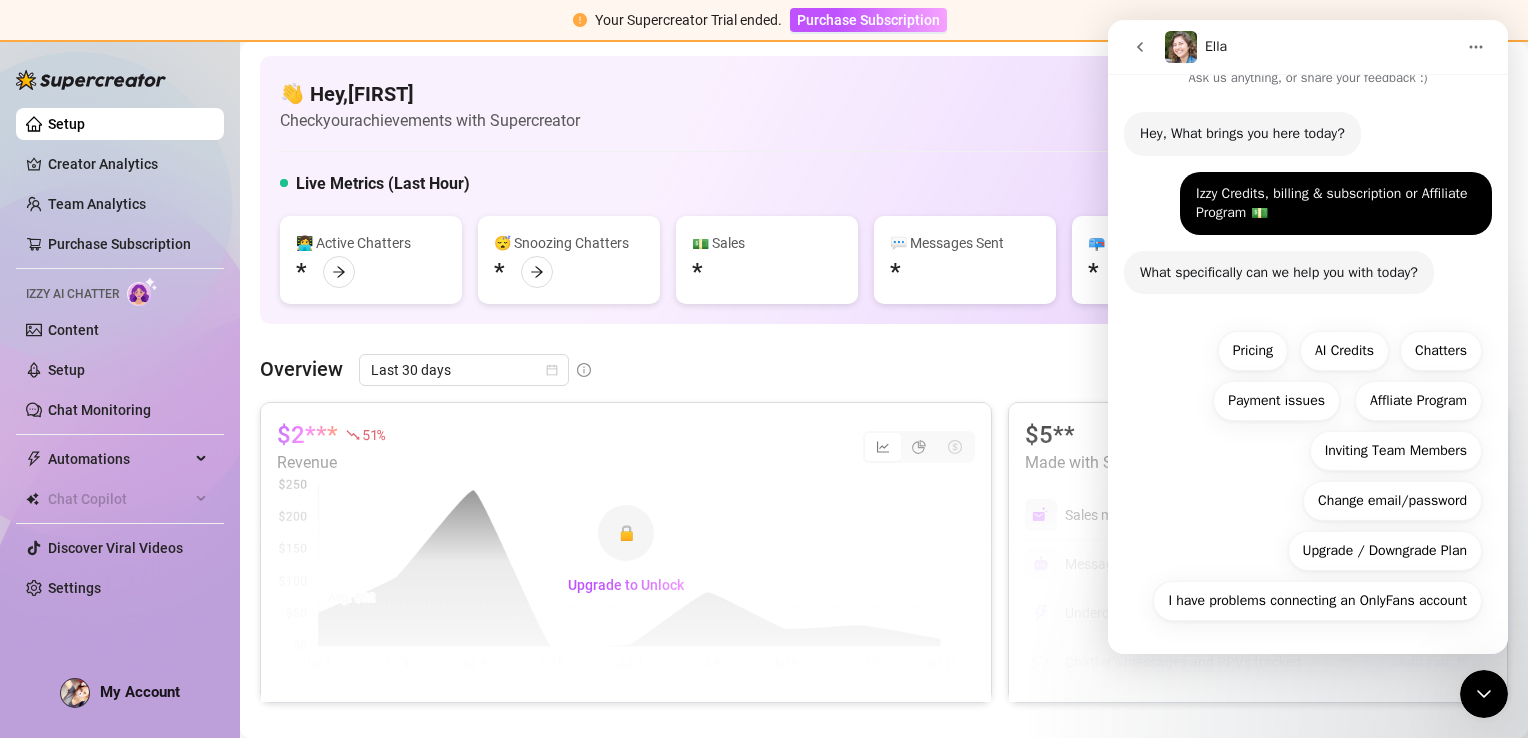click on "I have problems connecting an OnlyFans account Pricing AI Credits Chatters Payment issues Affliate Program Inviting Team Members Change email/password Upgrade / Downgrade Plan I have problems connecting an OnlyFans account" at bounding box center (1308, 477) 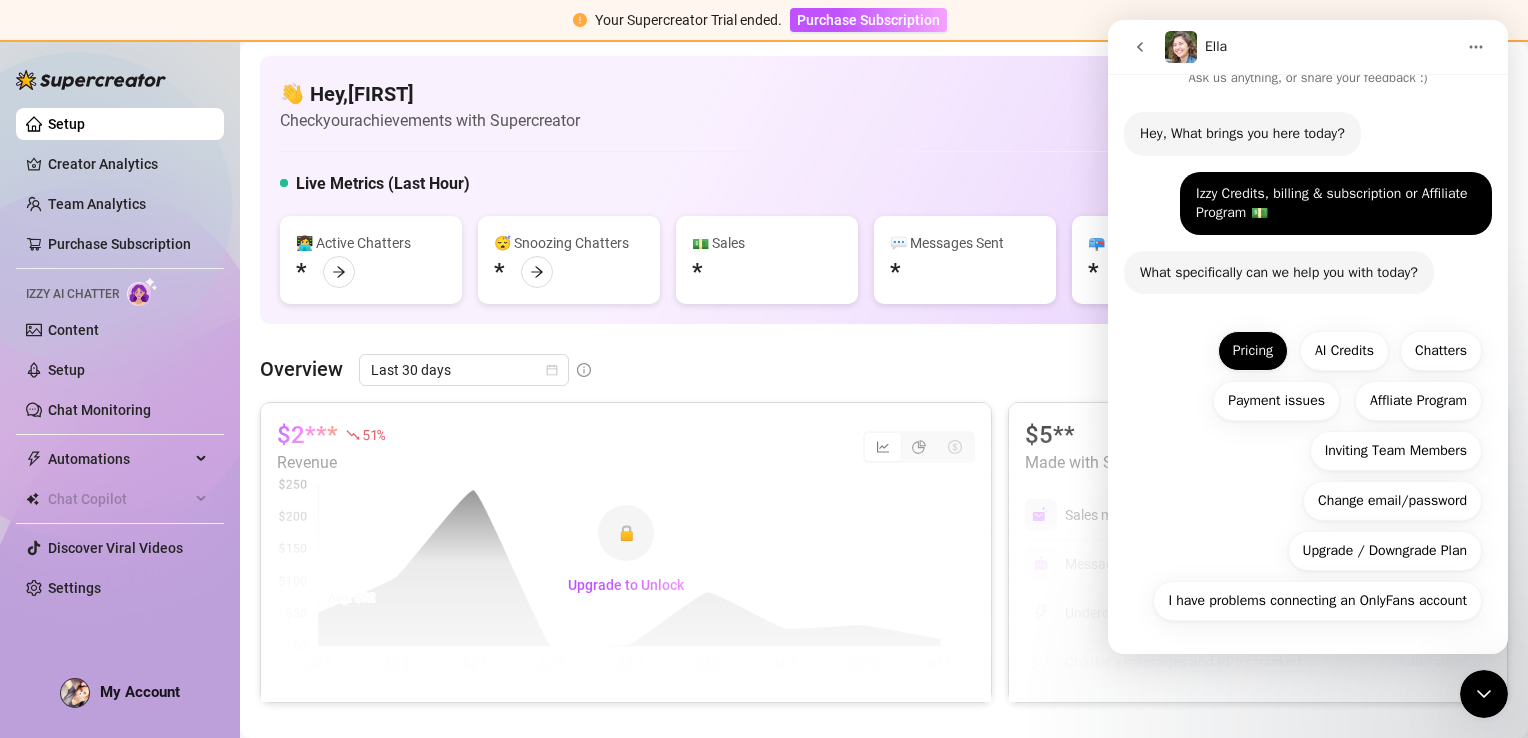 click on "Pricing" at bounding box center [1253, 351] 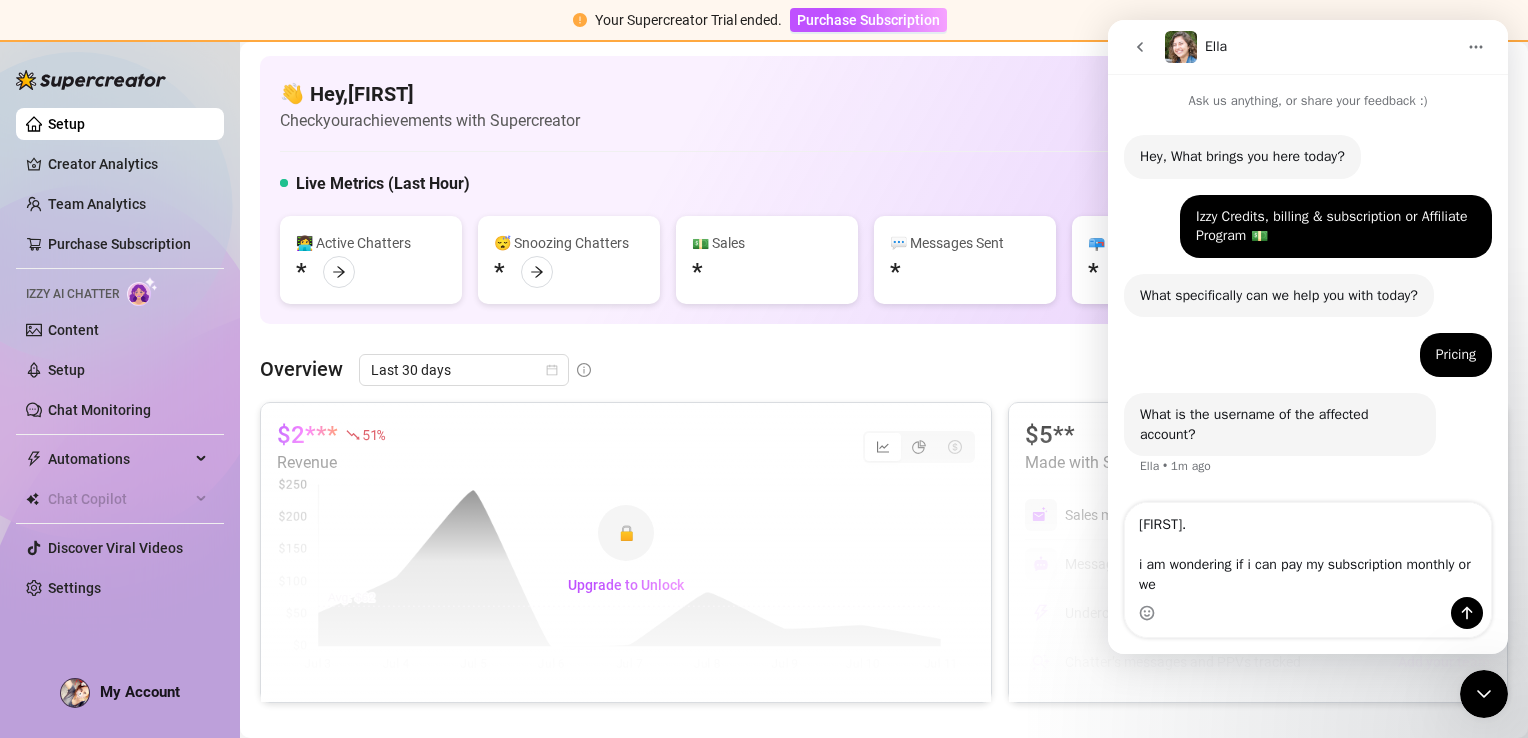 scroll, scrollTop: 14, scrollLeft: 0, axis: vertical 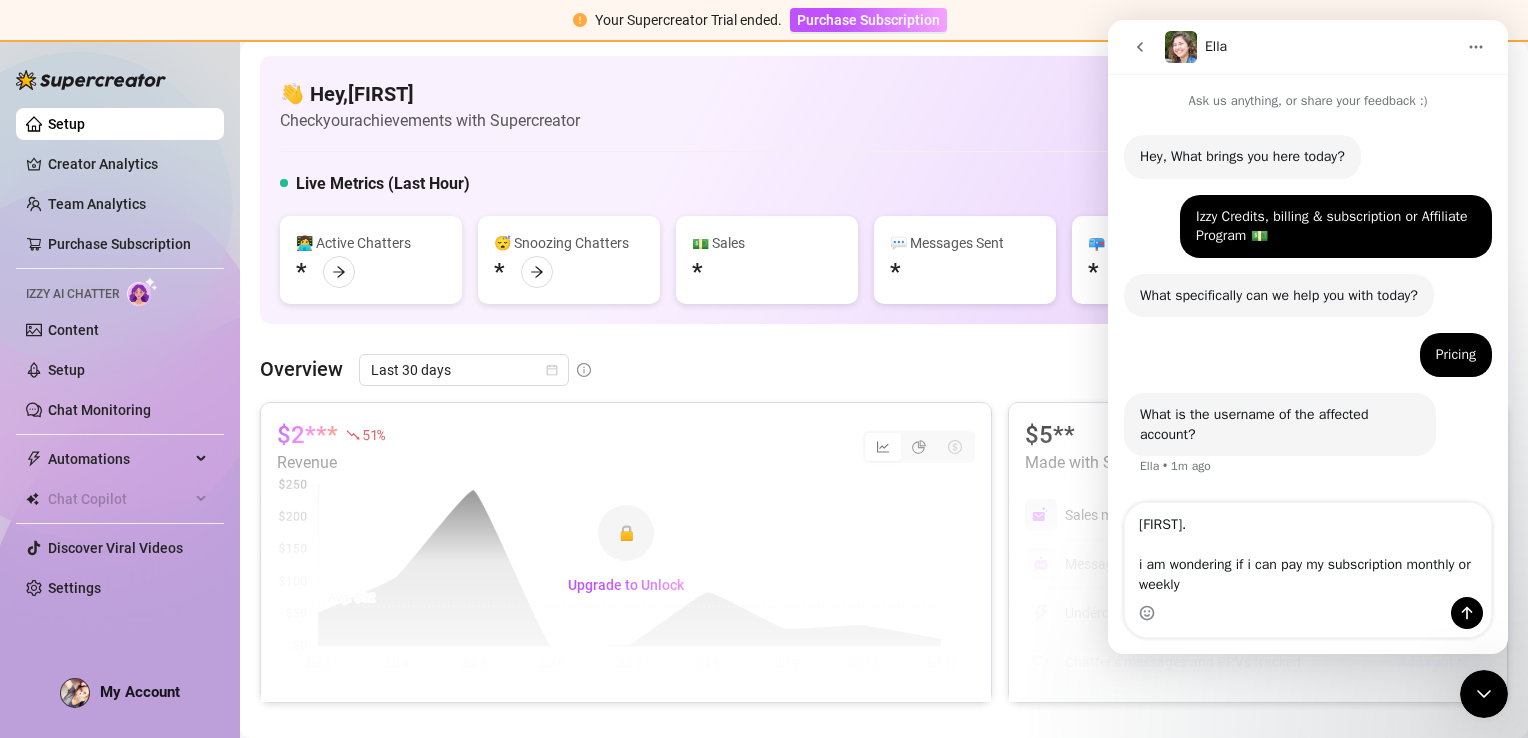 type on "[FIRST].
i am wondering if i can pay my subscription monthly or weekly?" 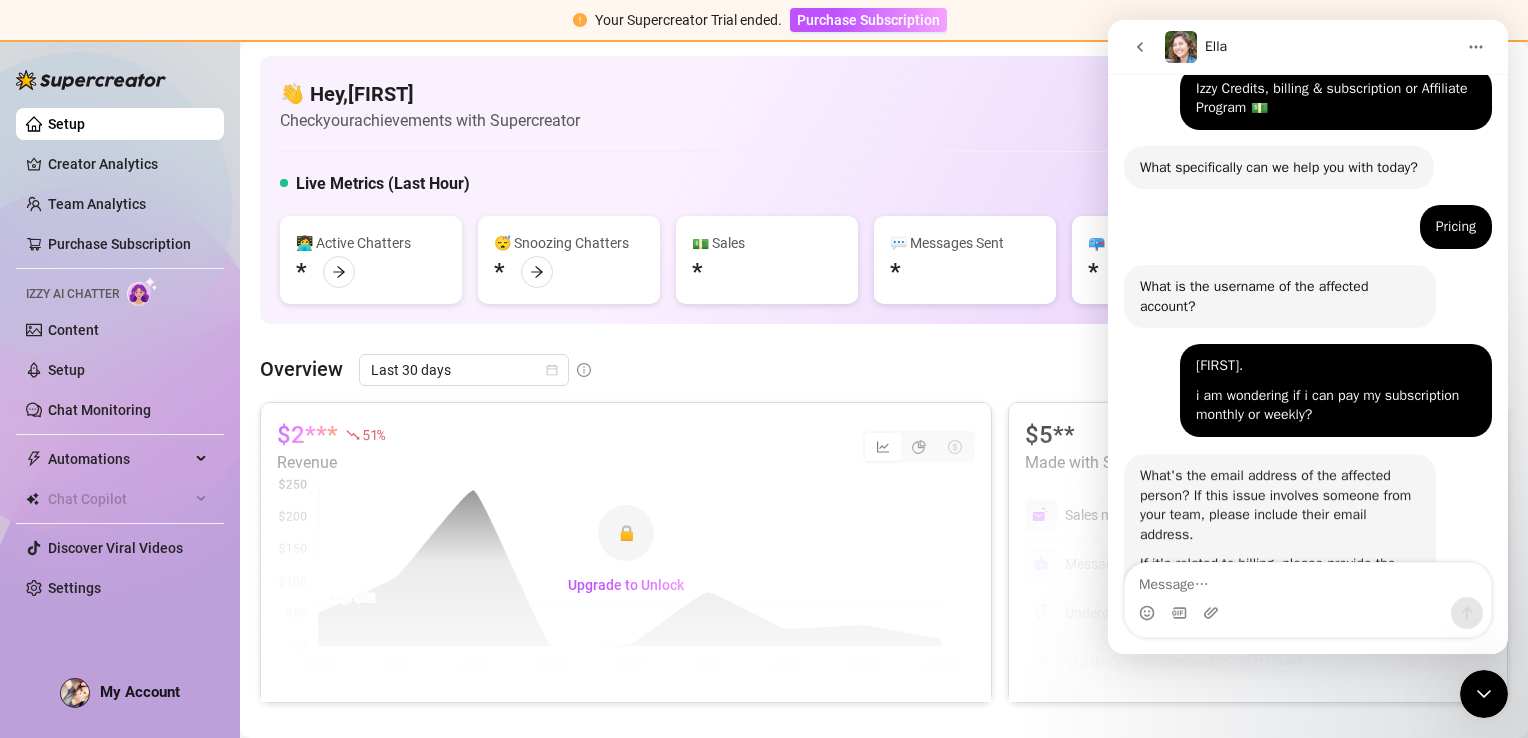 scroll, scrollTop: 230, scrollLeft: 0, axis: vertical 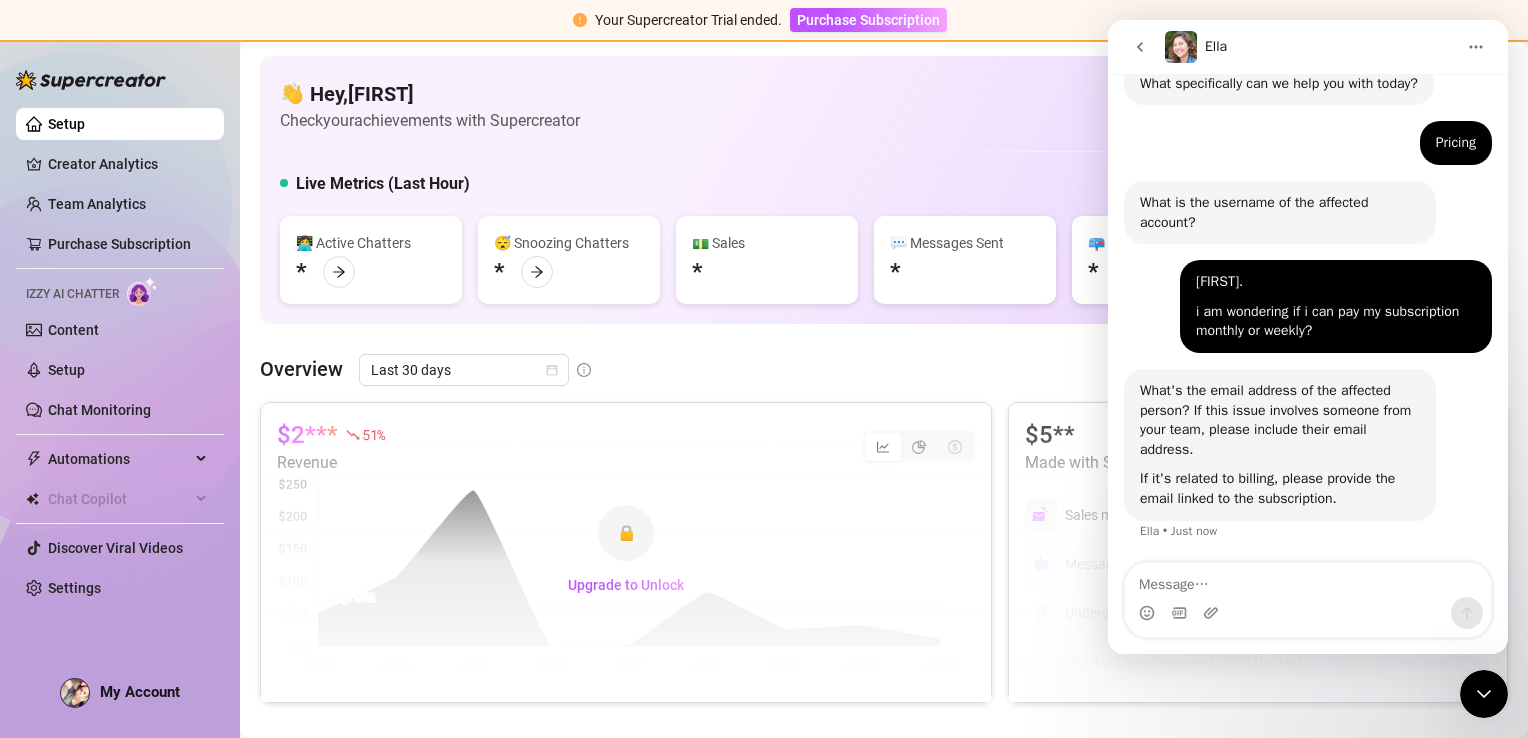 click at bounding box center (1308, 580) 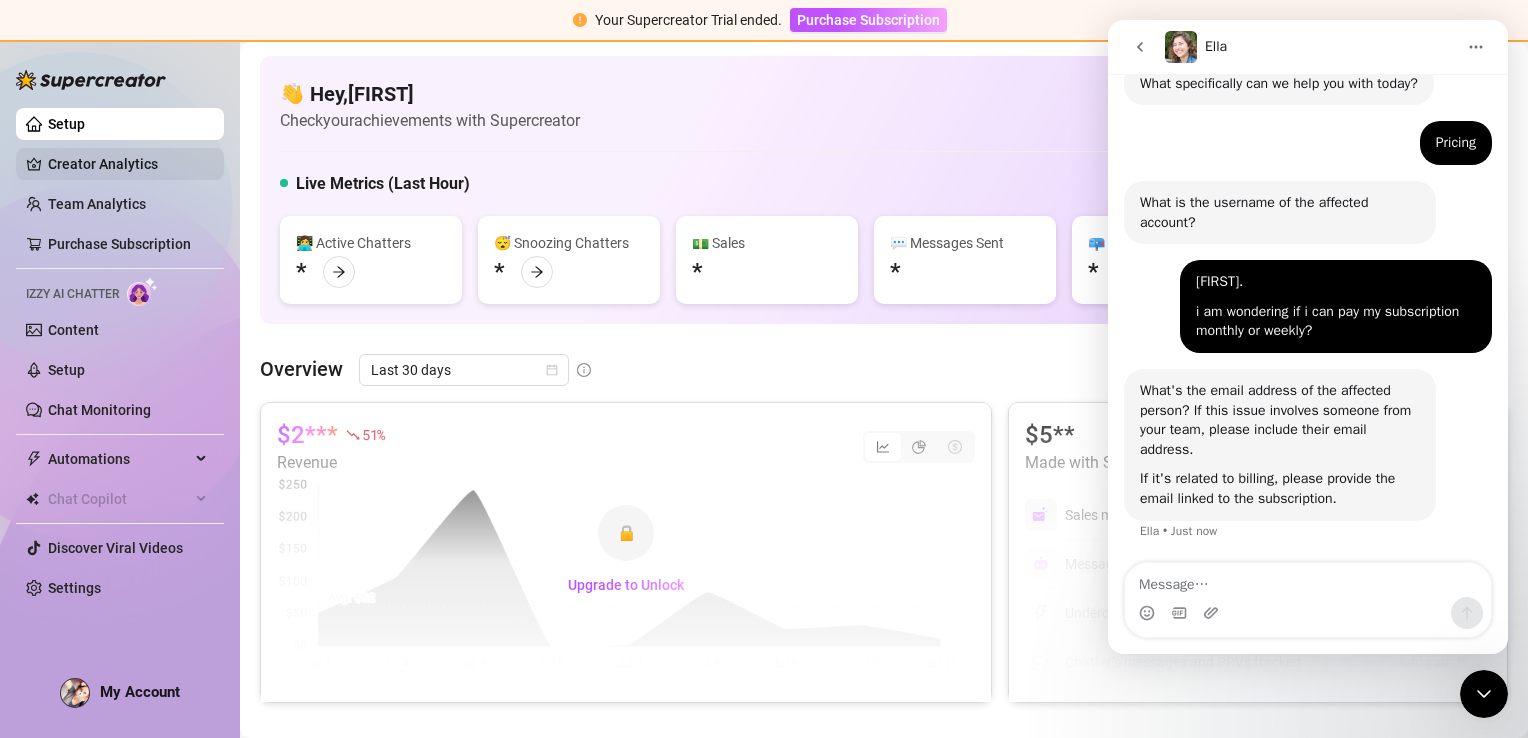 click on "Creator Analytics" at bounding box center (128, 164) 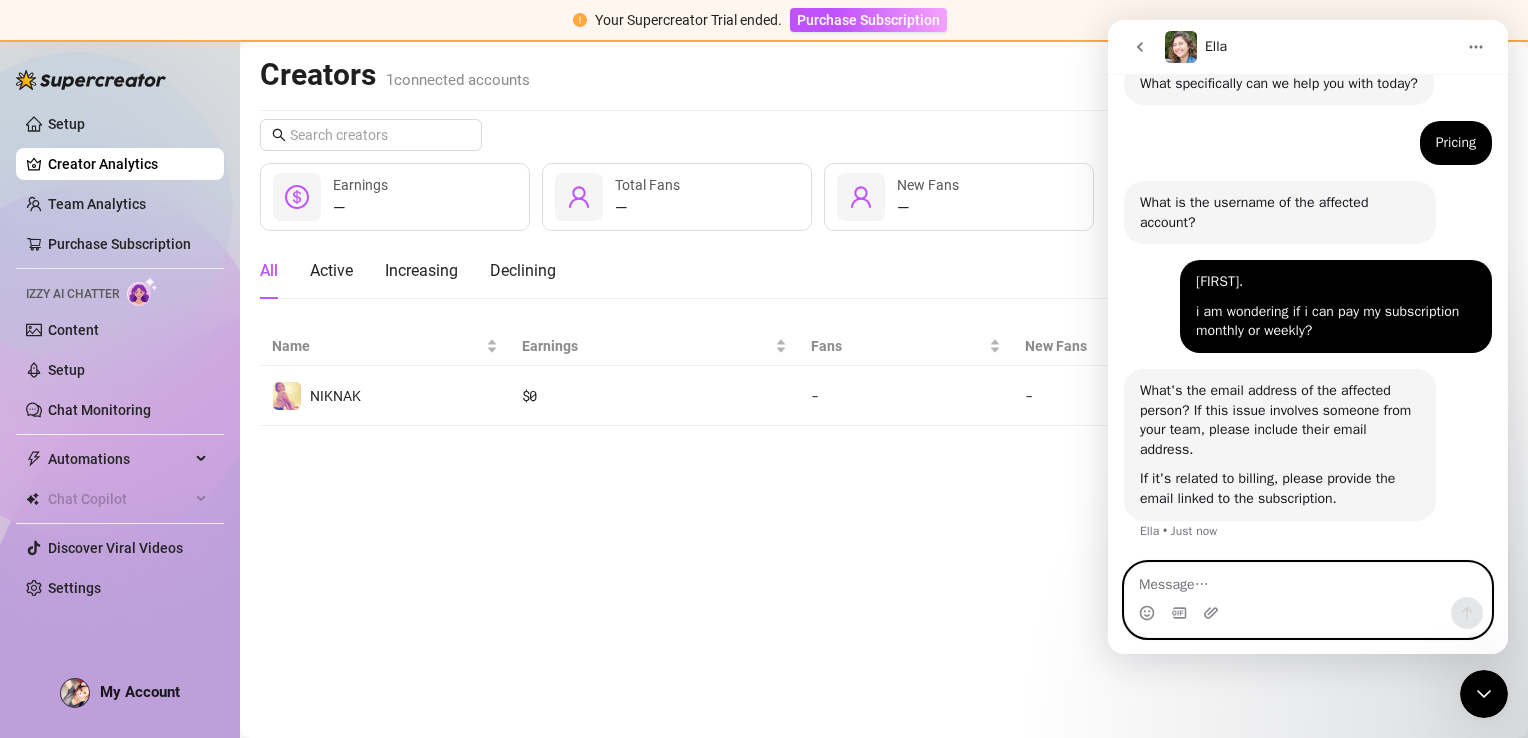click at bounding box center (1308, 580) 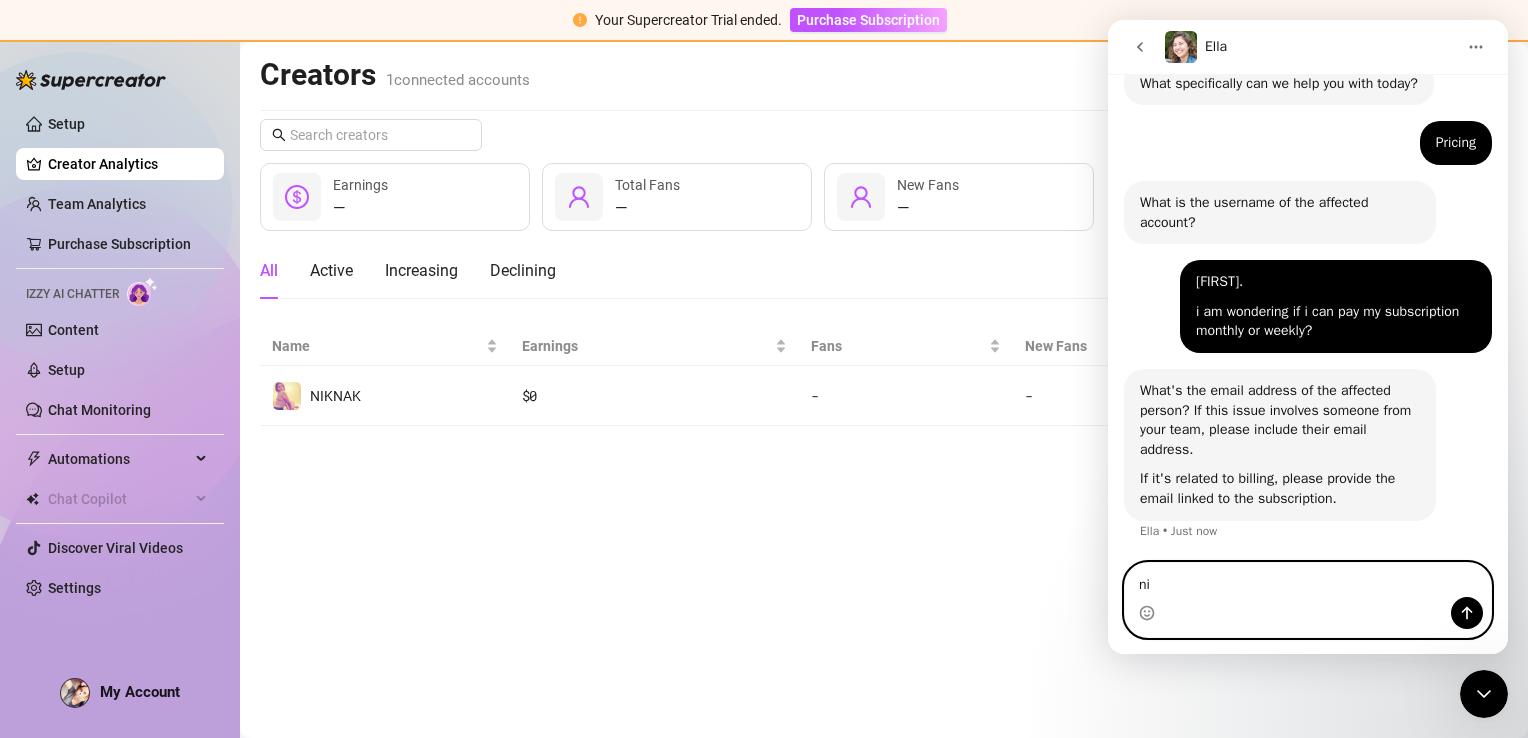 type on "n" 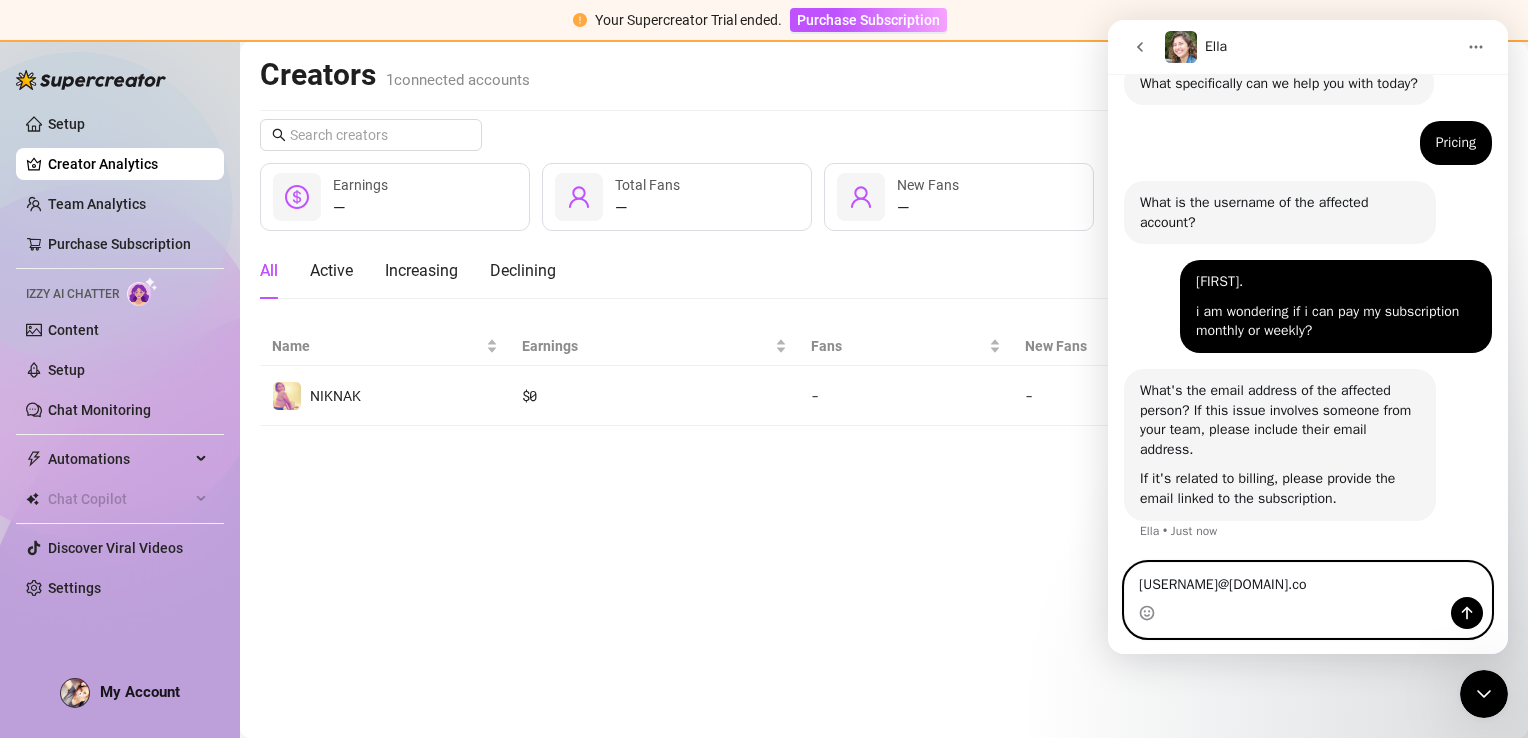 type on "[USERNAME]@[DOMAIN]" 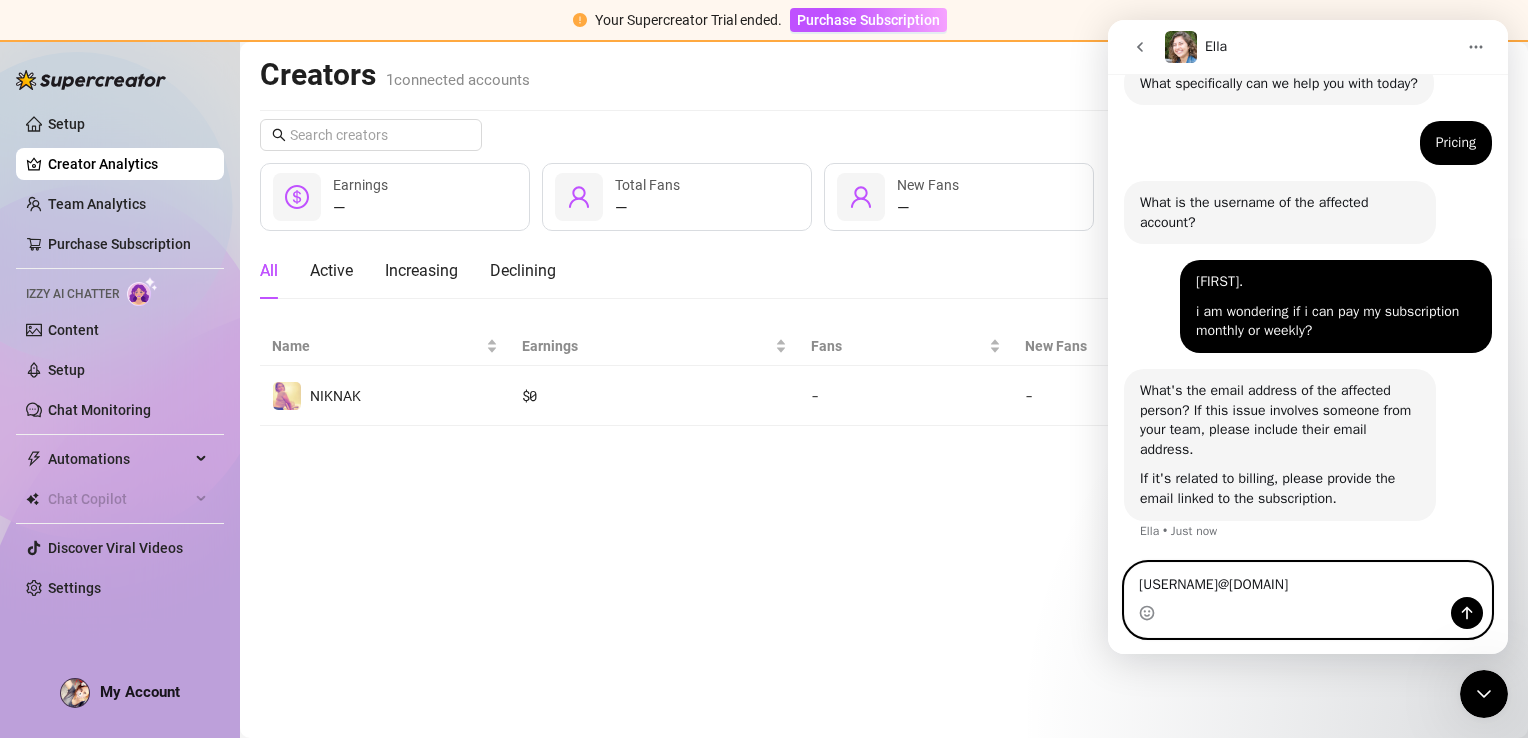 type 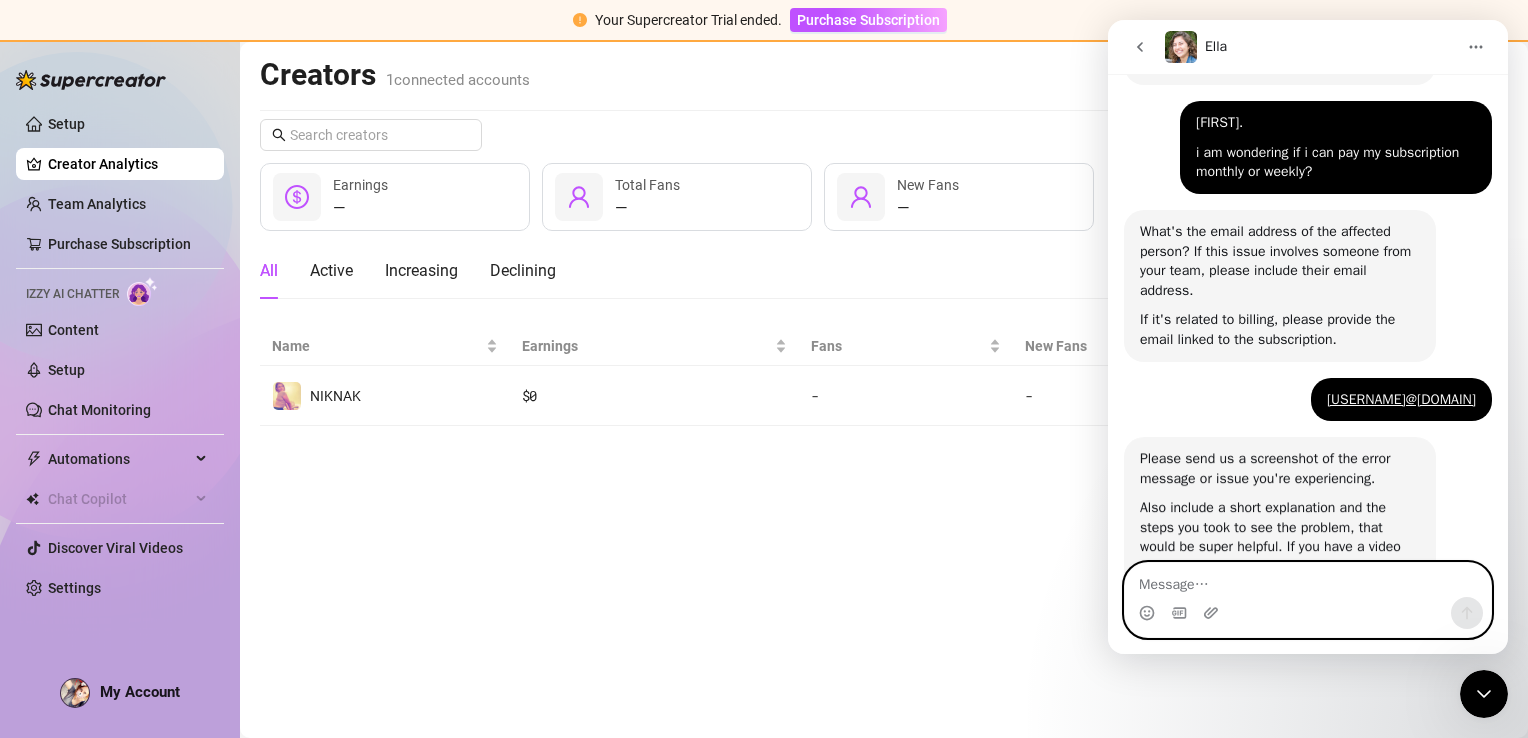 scroll, scrollTop: 496, scrollLeft: 0, axis: vertical 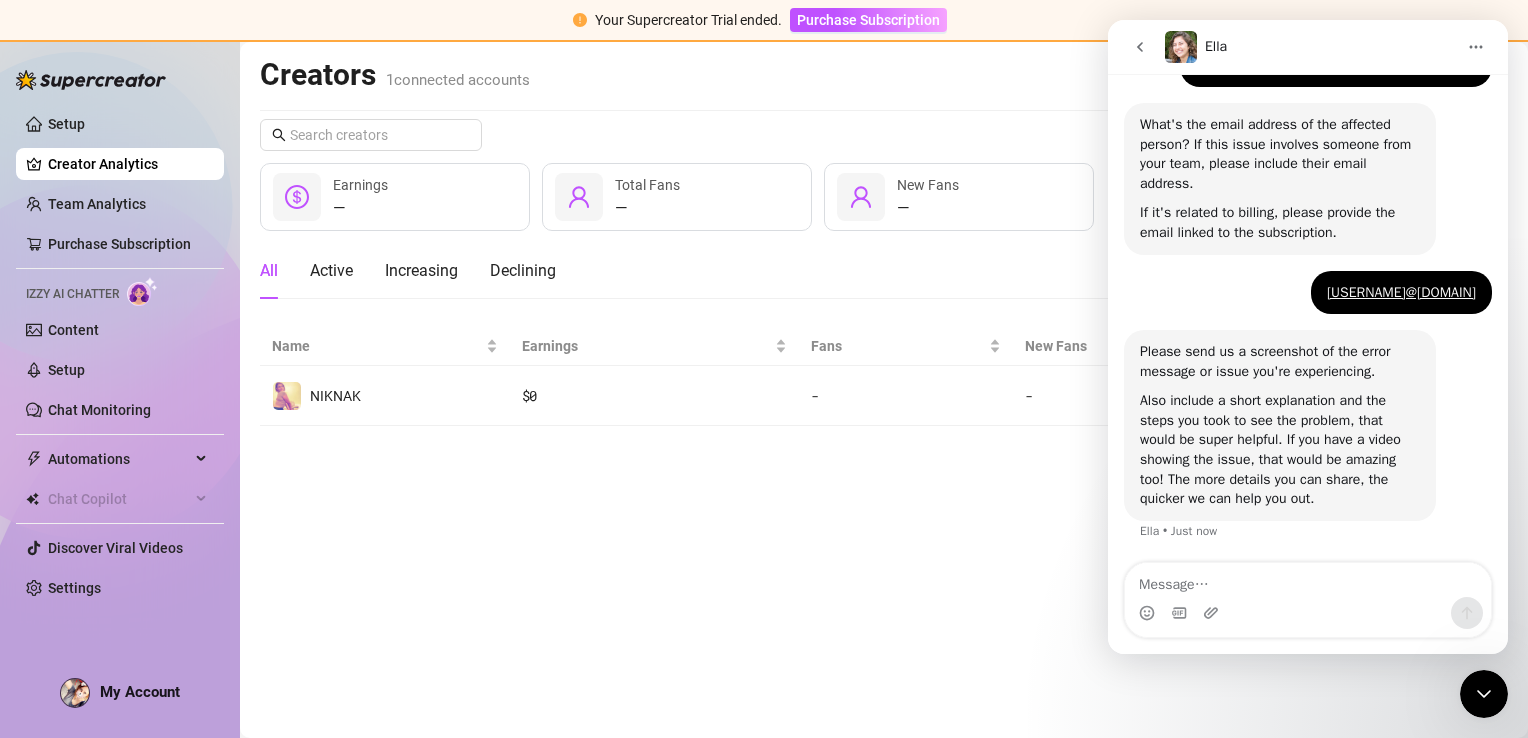 click 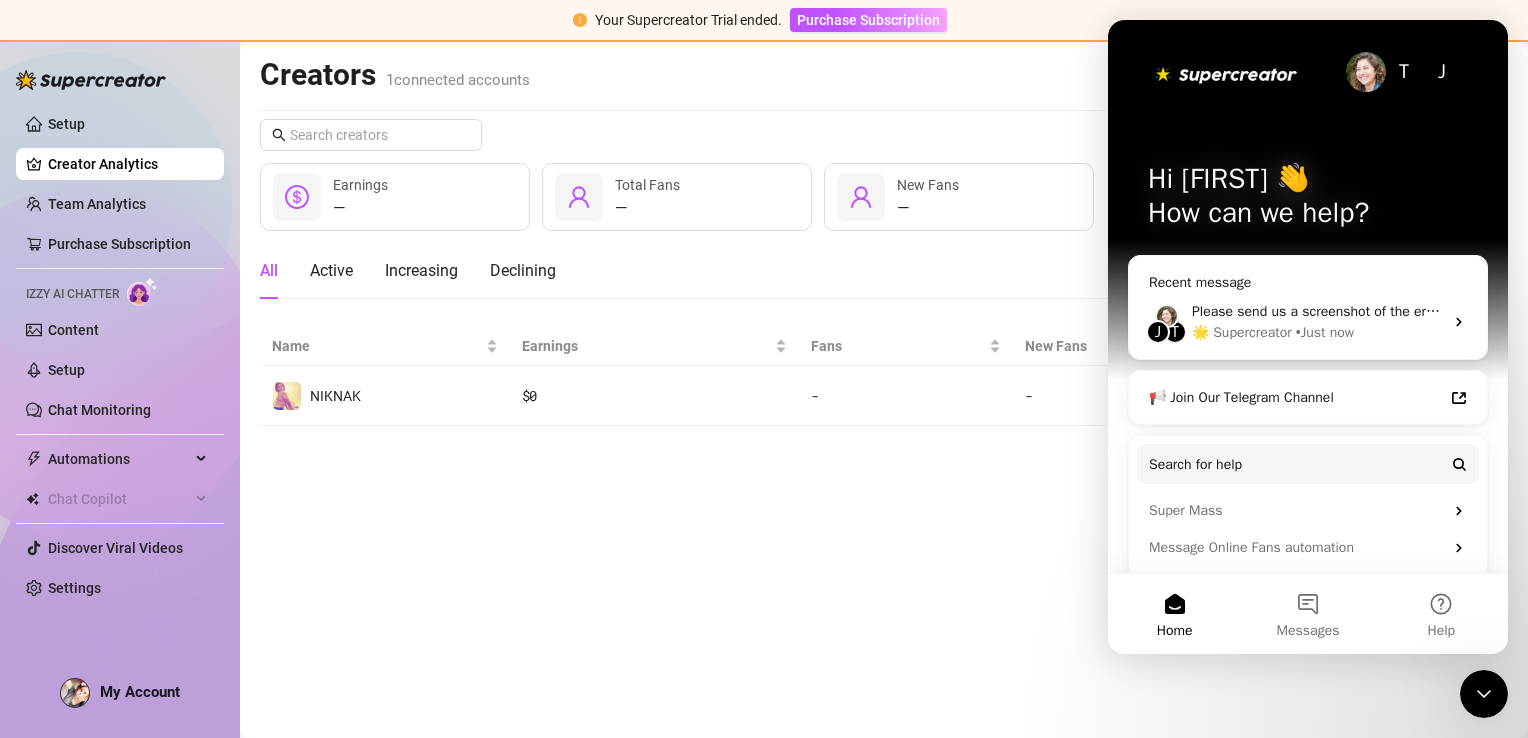 scroll, scrollTop: 0, scrollLeft: 0, axis: both 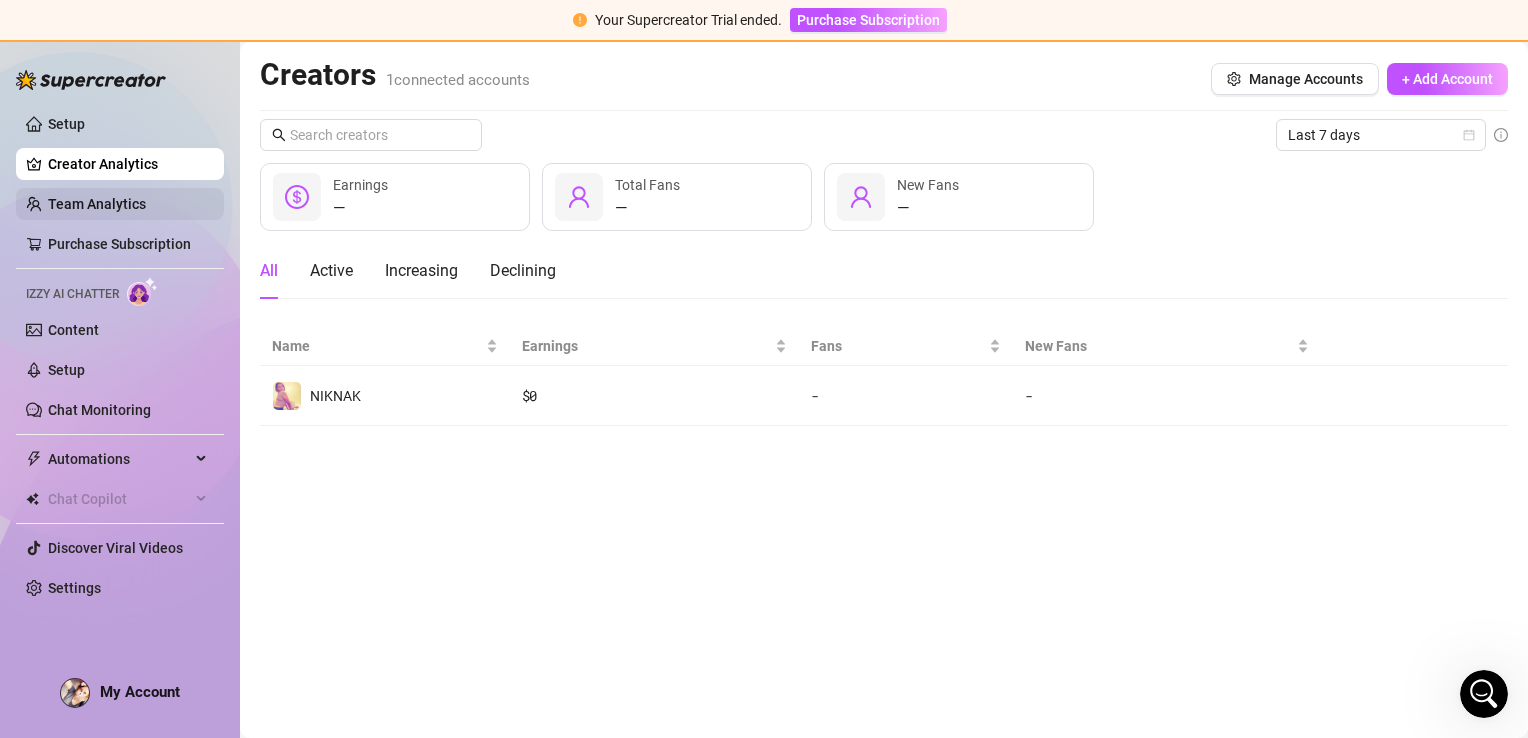 click on "Team Analytics" at bounding box center (97, 204) 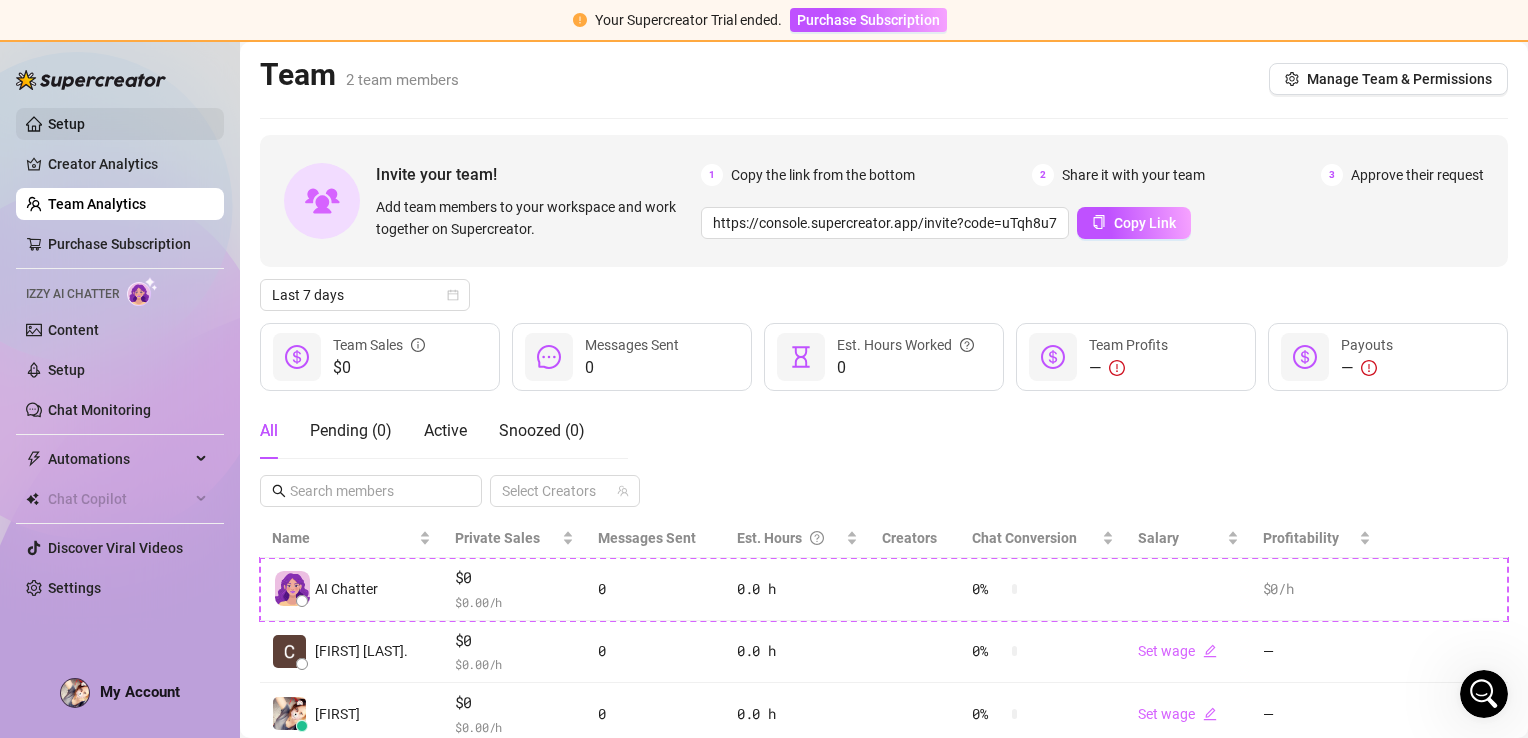 click on "Setup" at bounding box center [66, 124] 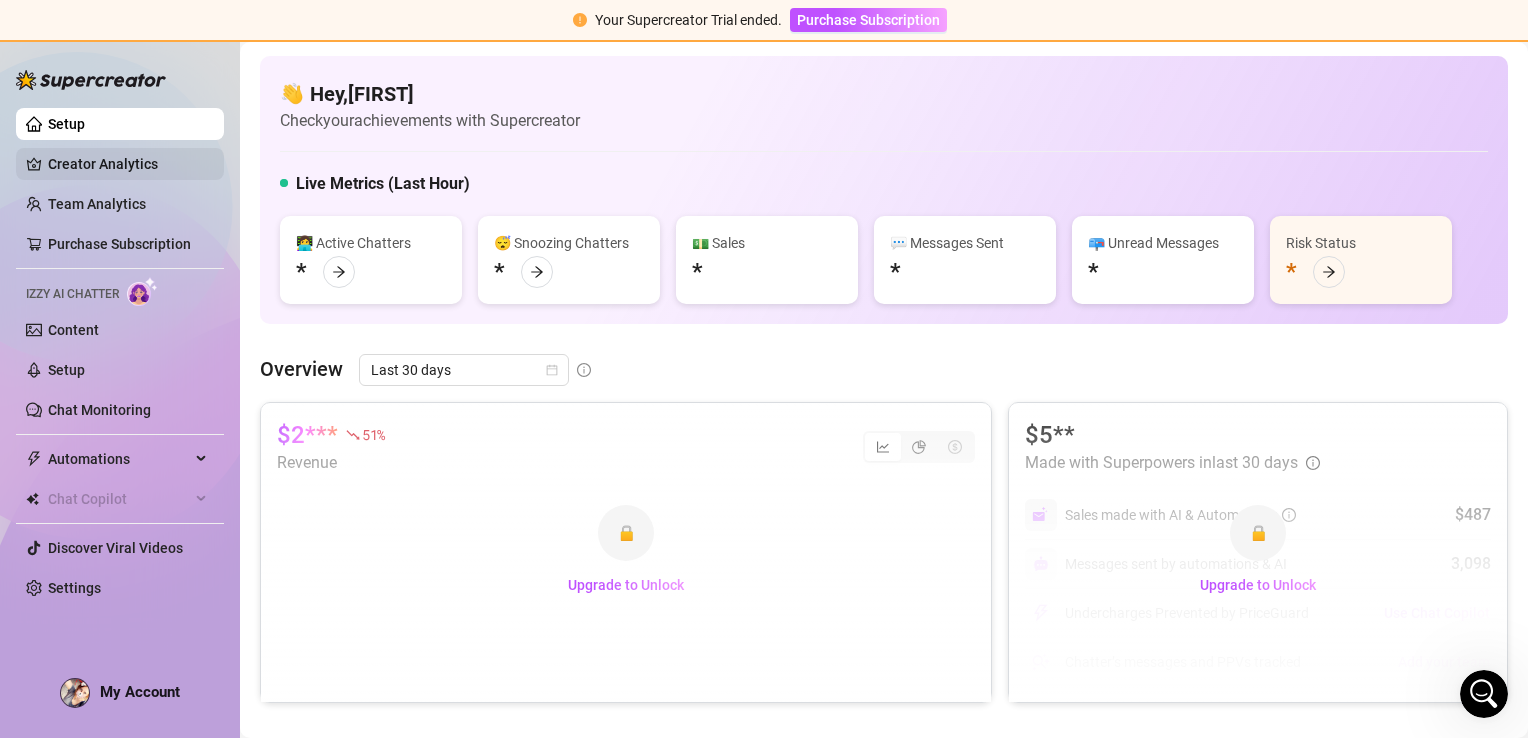 click on "Creator Analytics" at bounding box center [128, 164] 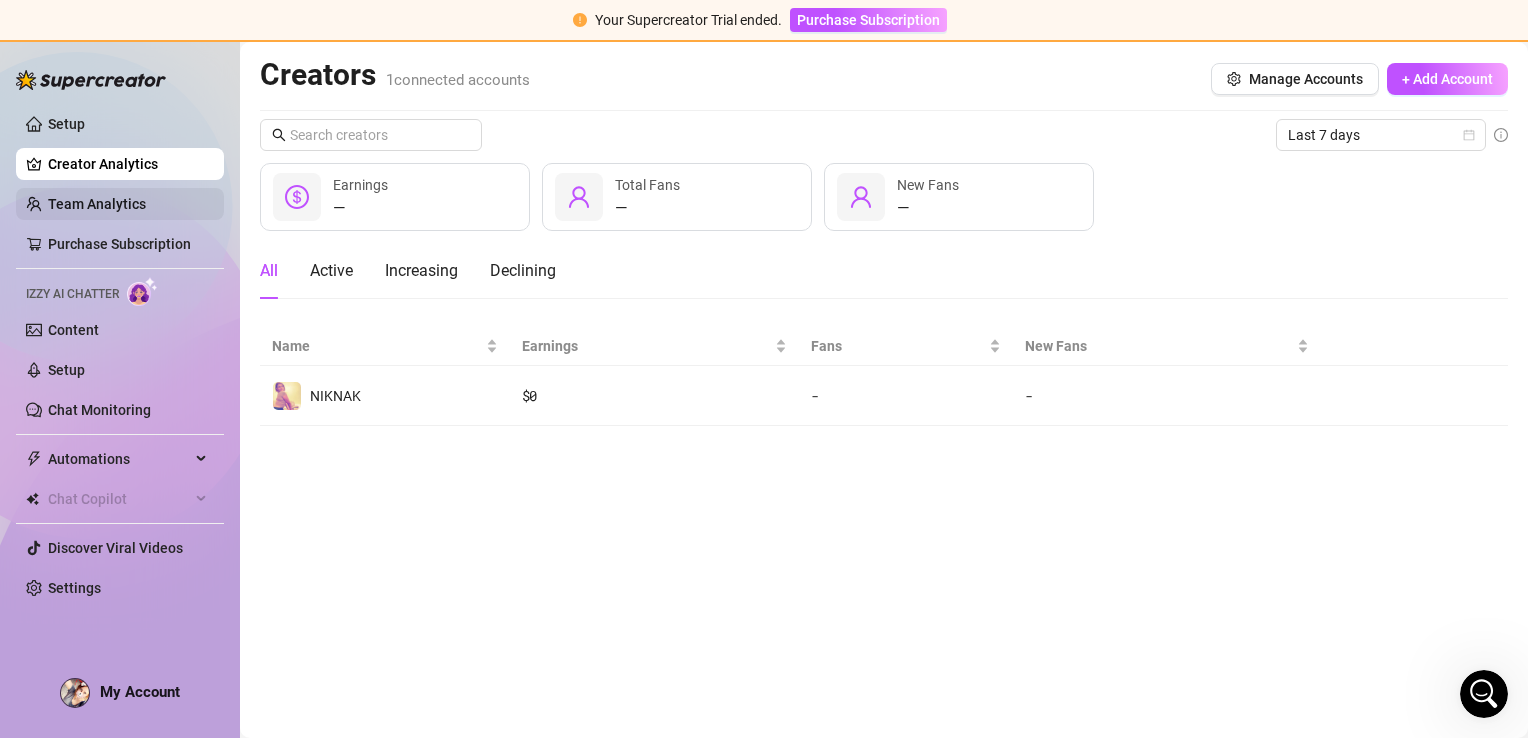 click on "Team Analytics" at bounding box center (97, 204) 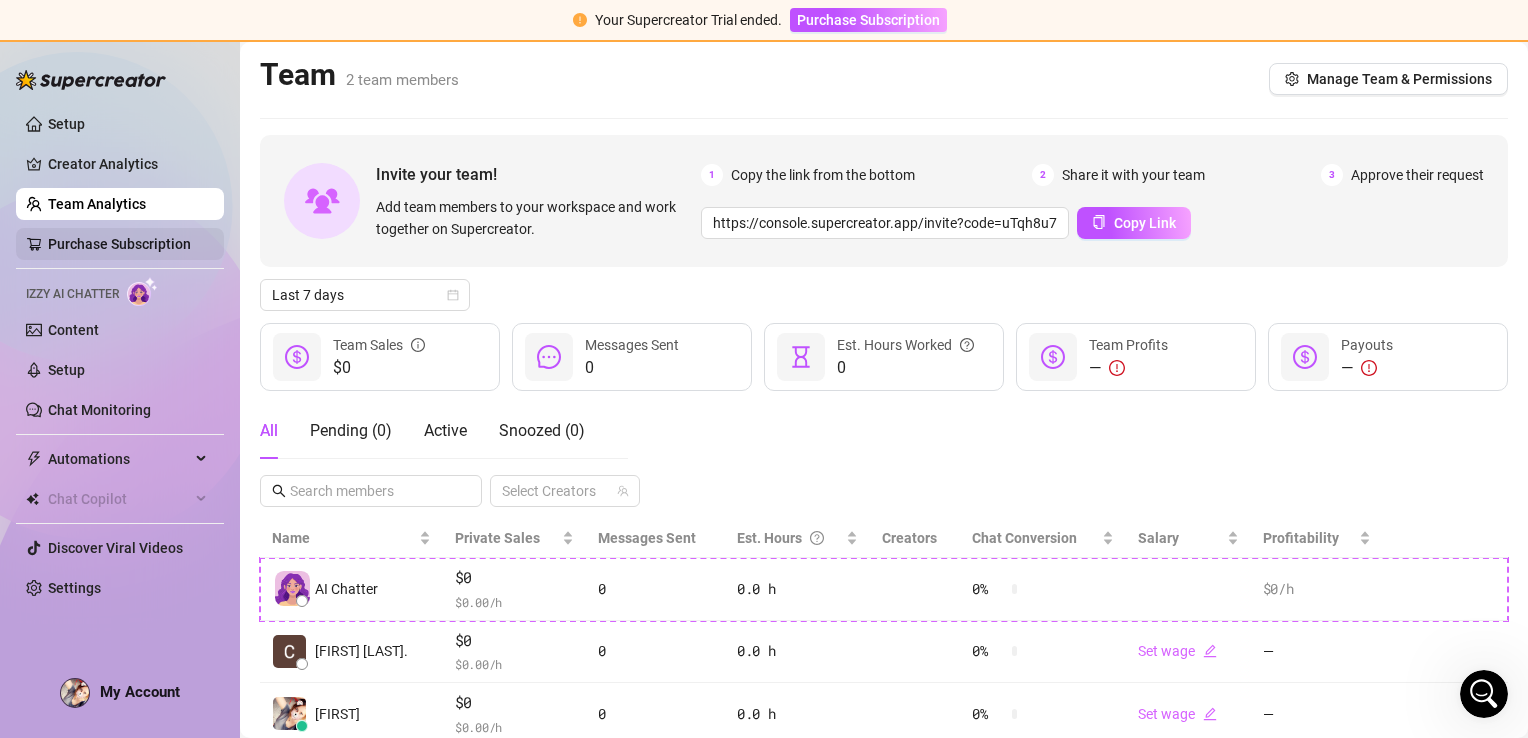 click on "Purchase Subscription" at bounding box center [119, 244] 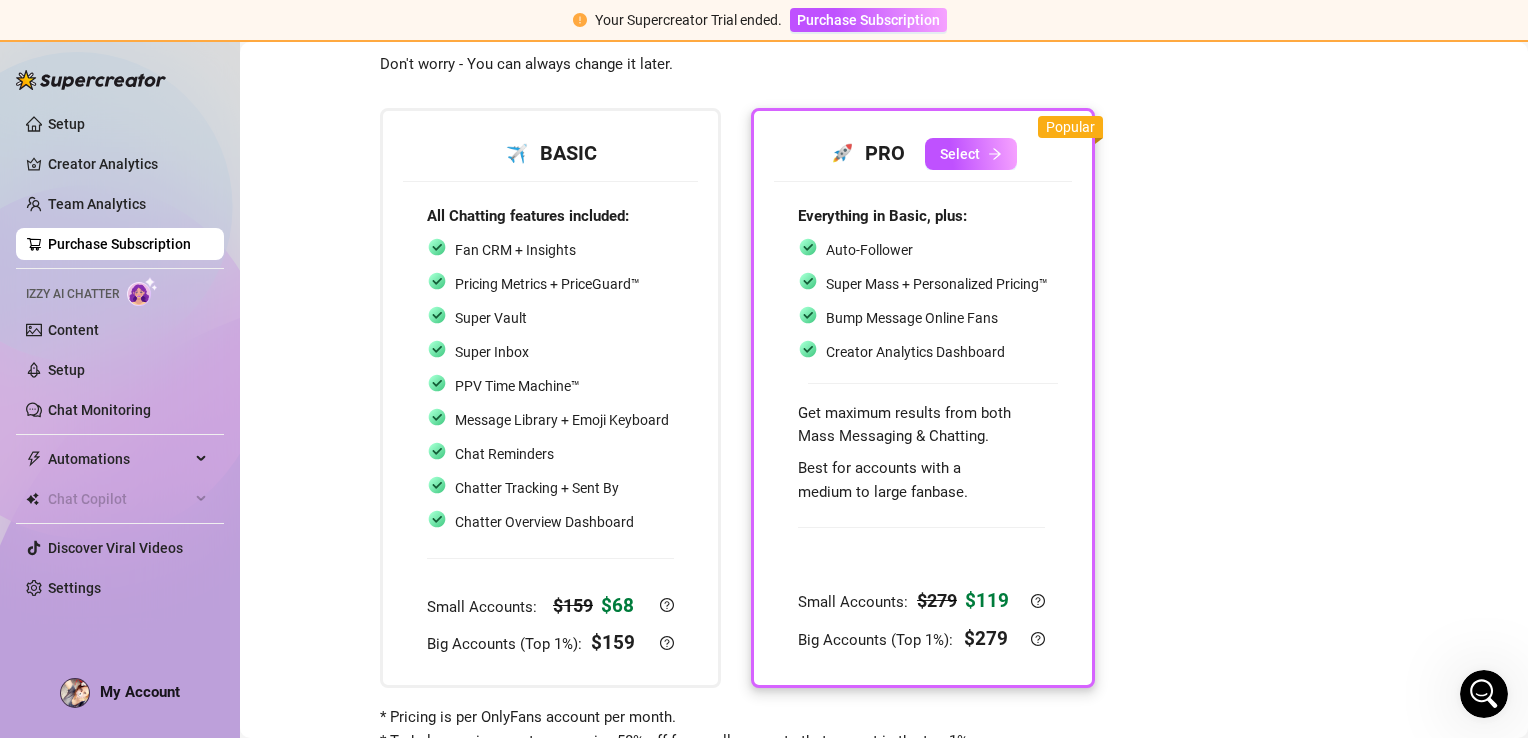 scroll, scrollTop: 62, scrollLeft: 0, axis: vertical 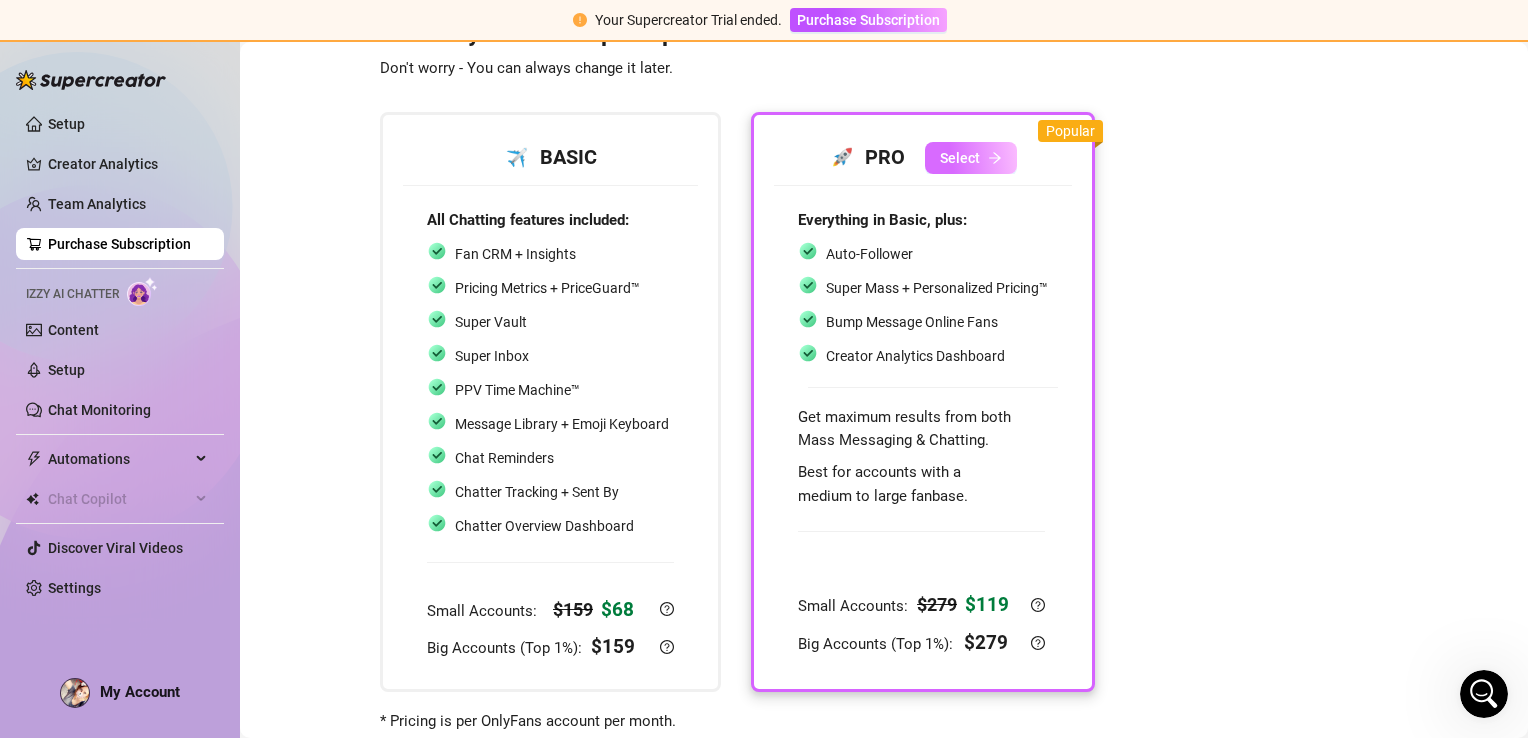 click on "Select" at bounding box center [971, 158] 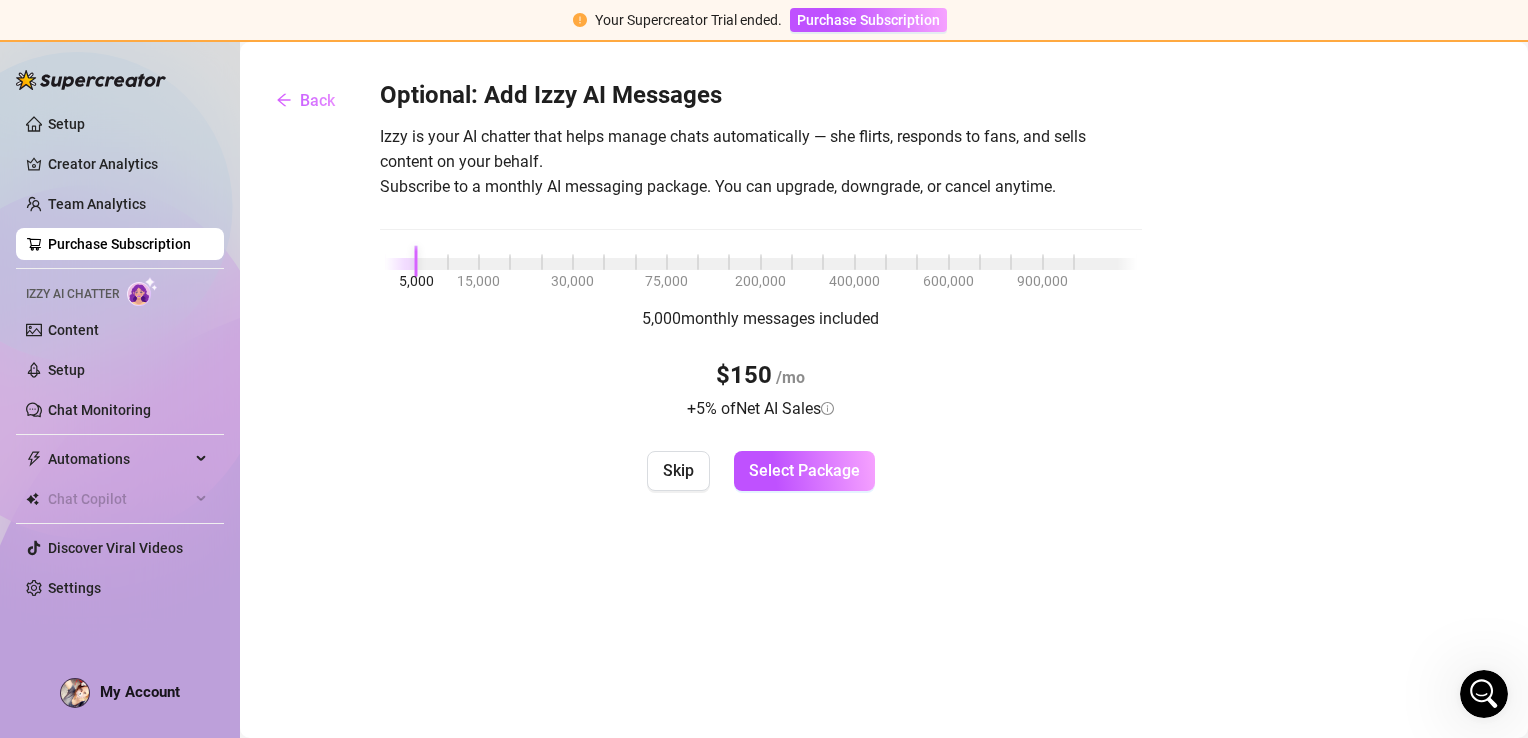 scroll, scrollTop: 0, scrollLeft: 0, axis: both 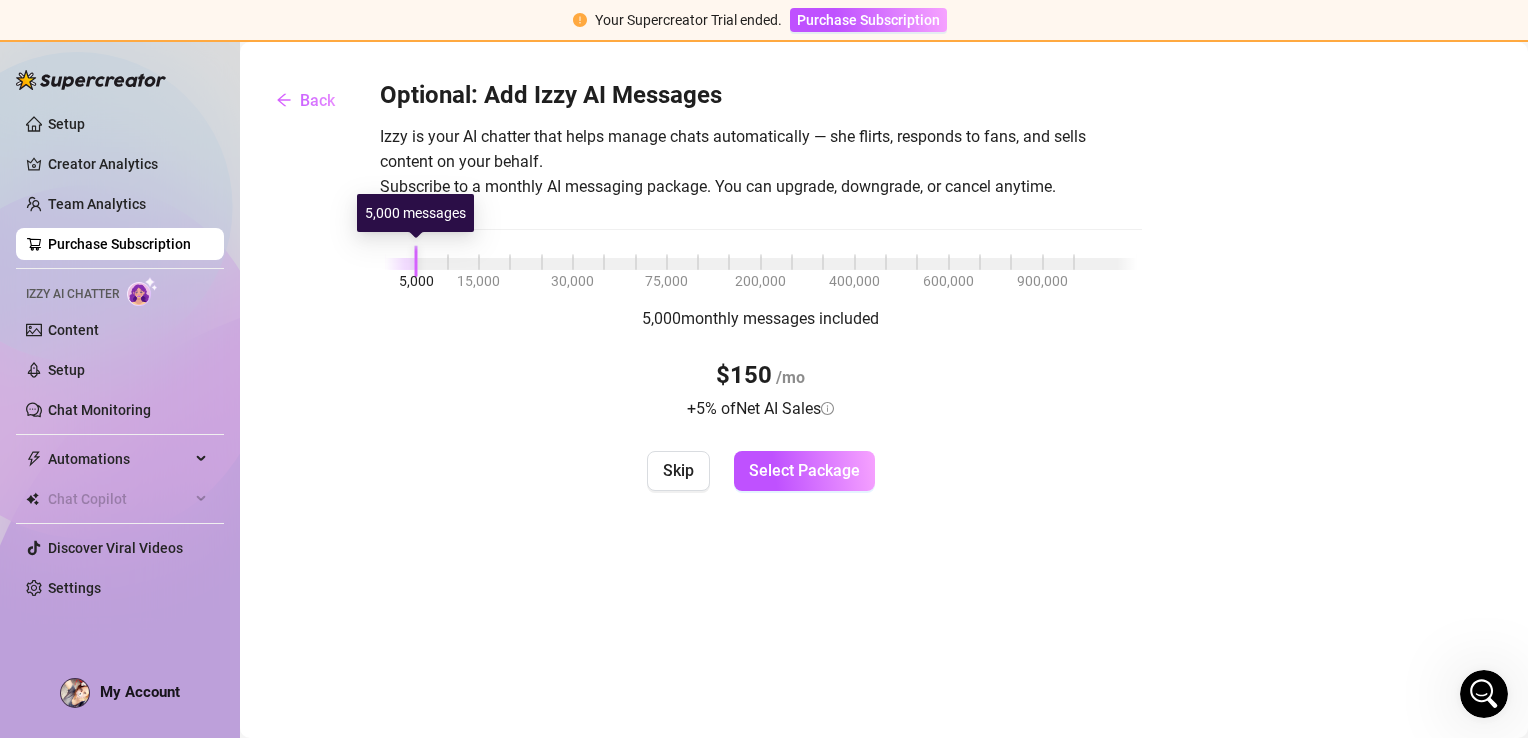drag, startPoint x: 416, startPoint y: 267, endPoint x: 390, endPoint y: 277, distance: 27.856777 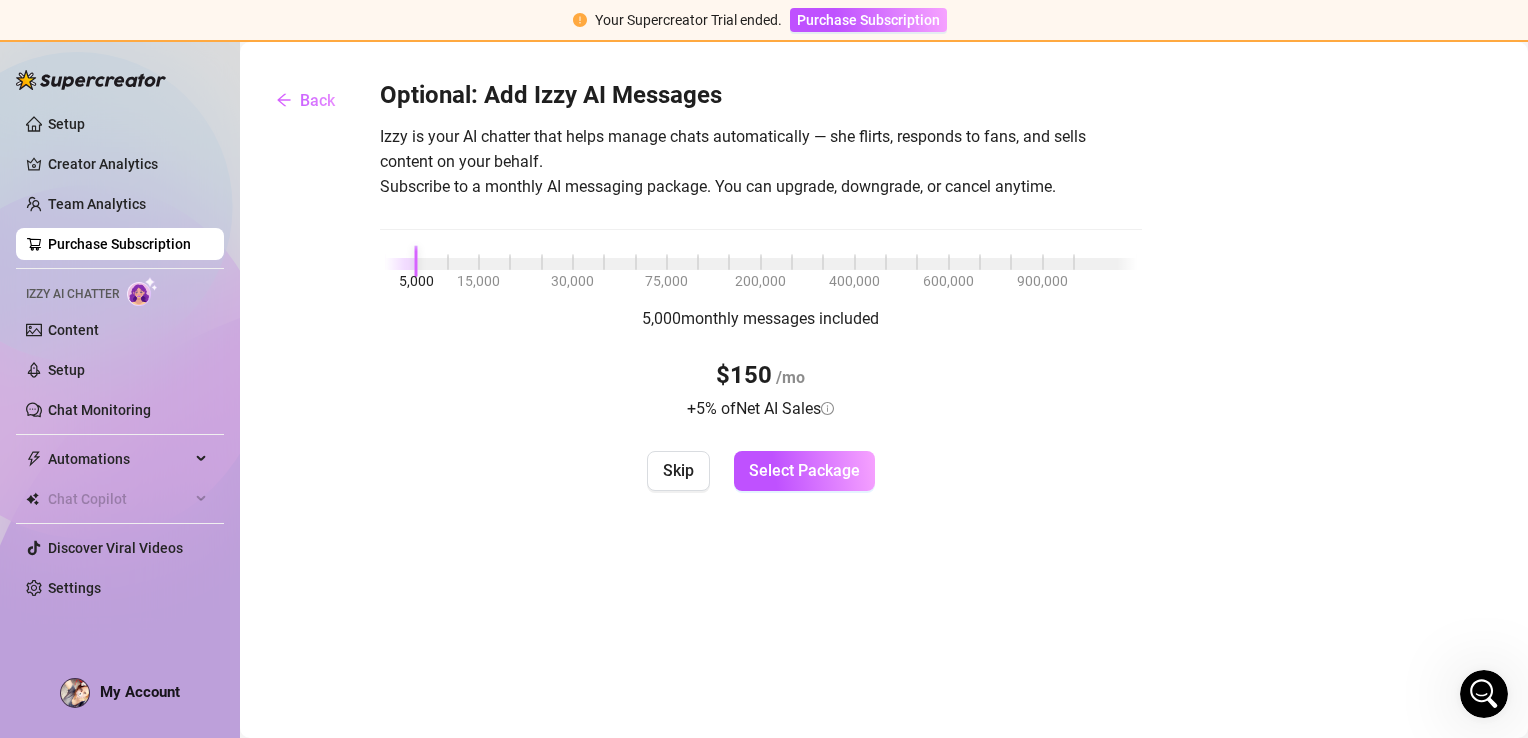 click at bounding box center [400, 264] 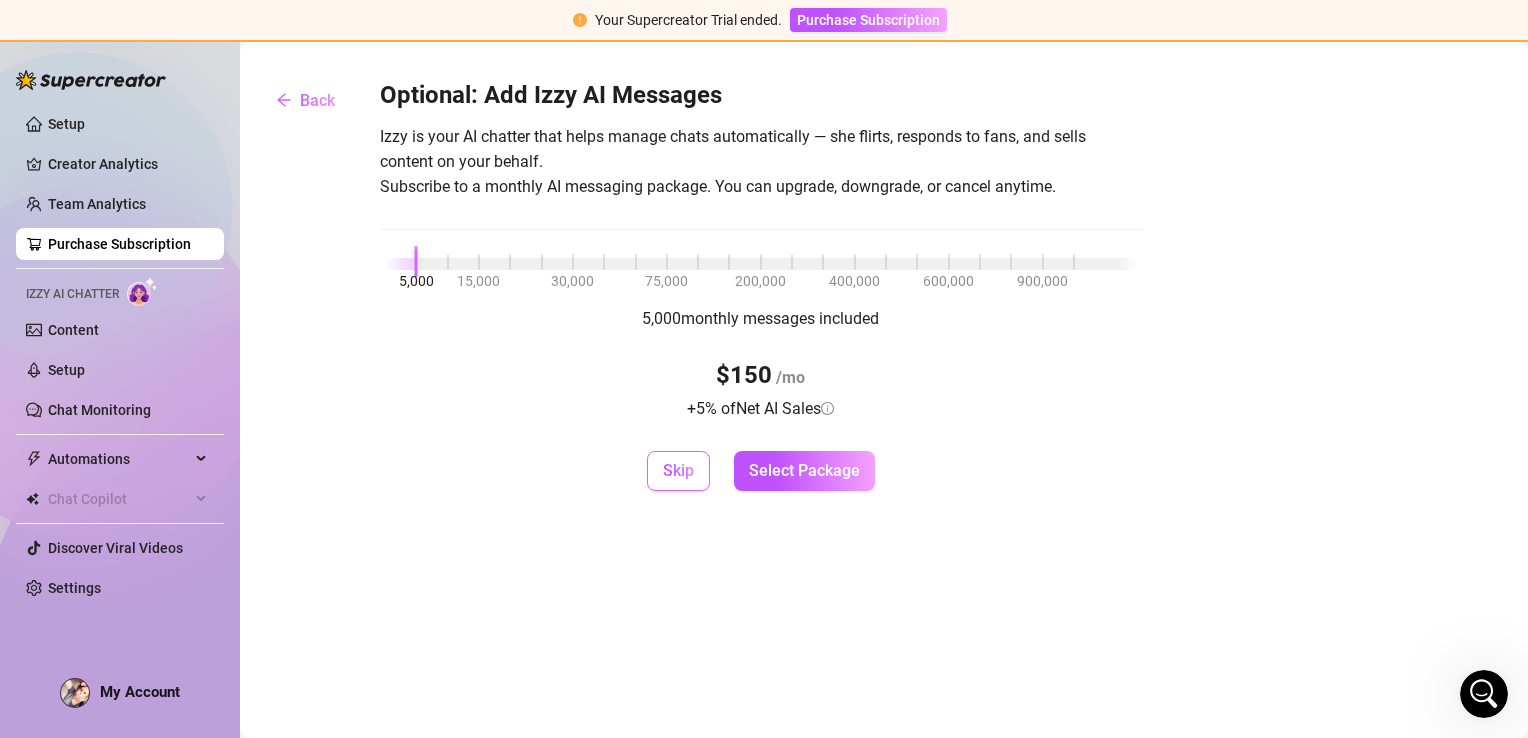 click on "Skip" at bounding box center [678, 471] 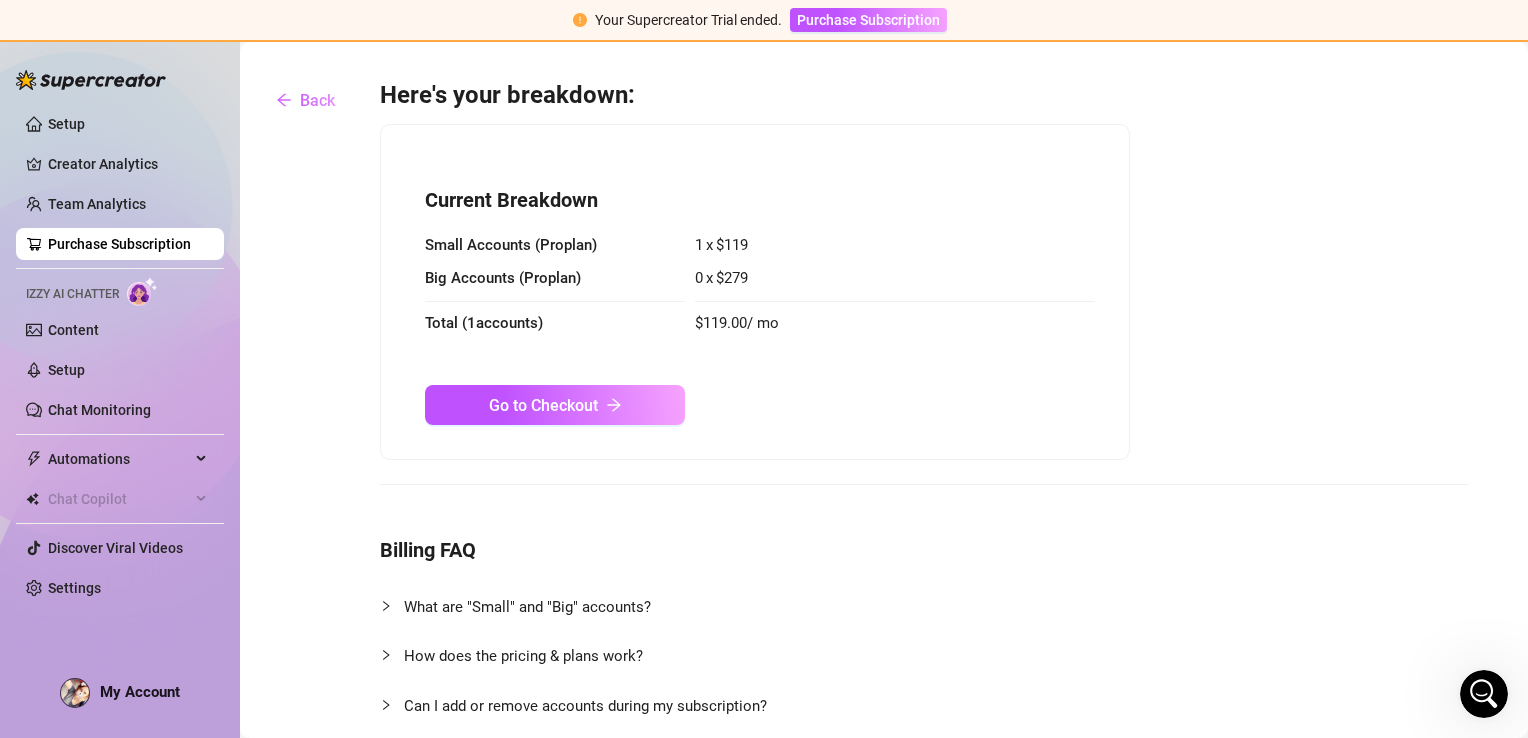 click on "What are "Small" and "Big" accounts?" at bounding box center [527, 607] 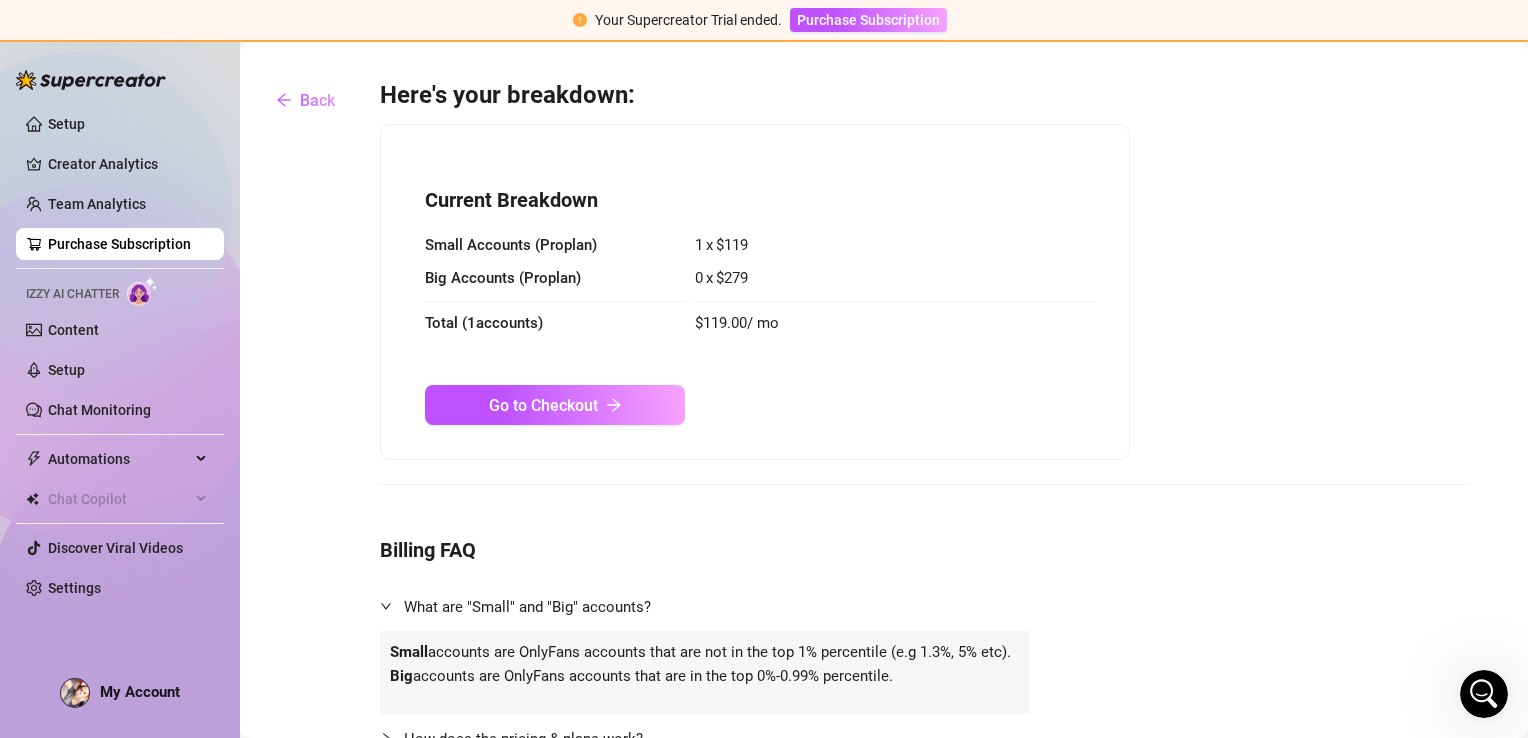 click on "What are "Small" and "Big" accounts?" at bounding box center [527, 607] 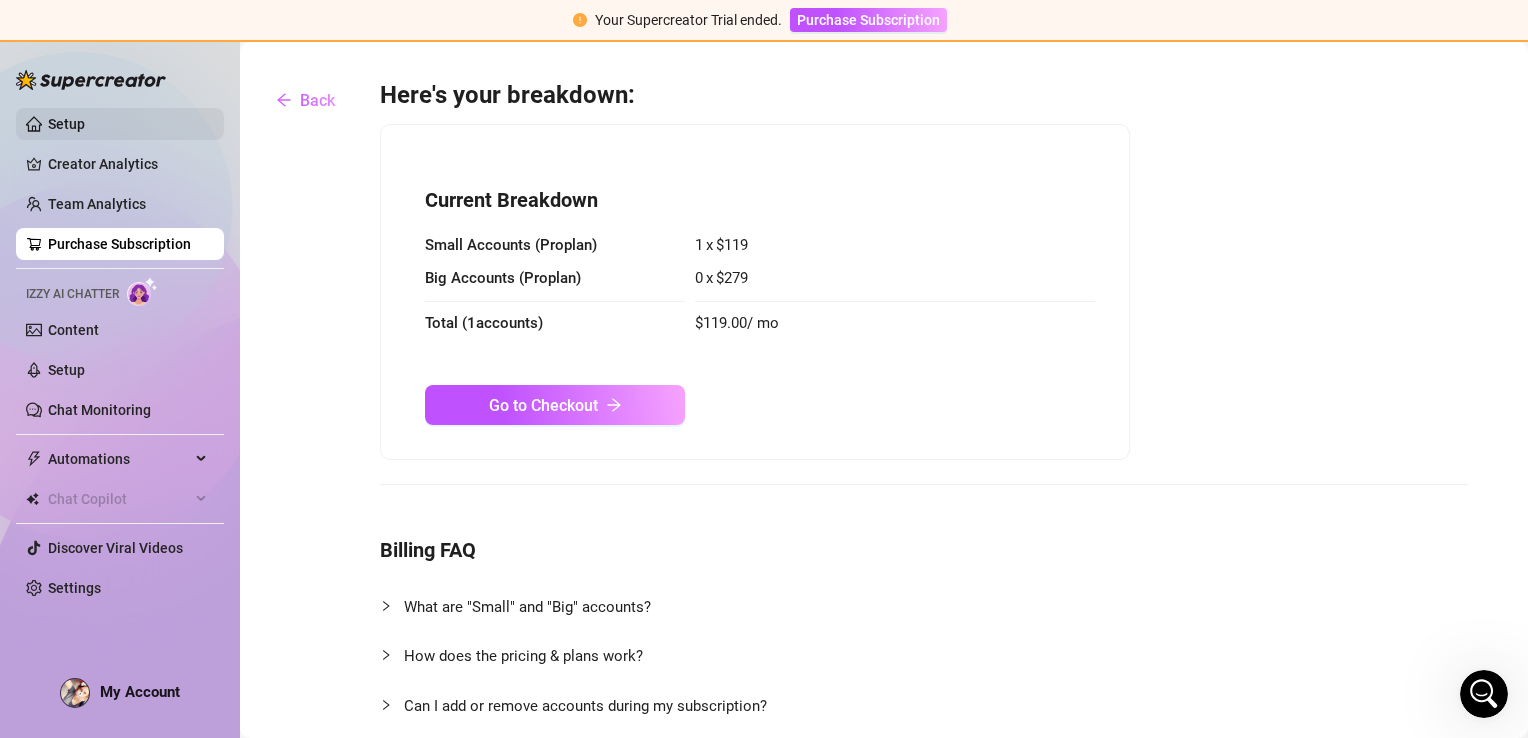 click on "Setup" at bounding box center [66, 124] 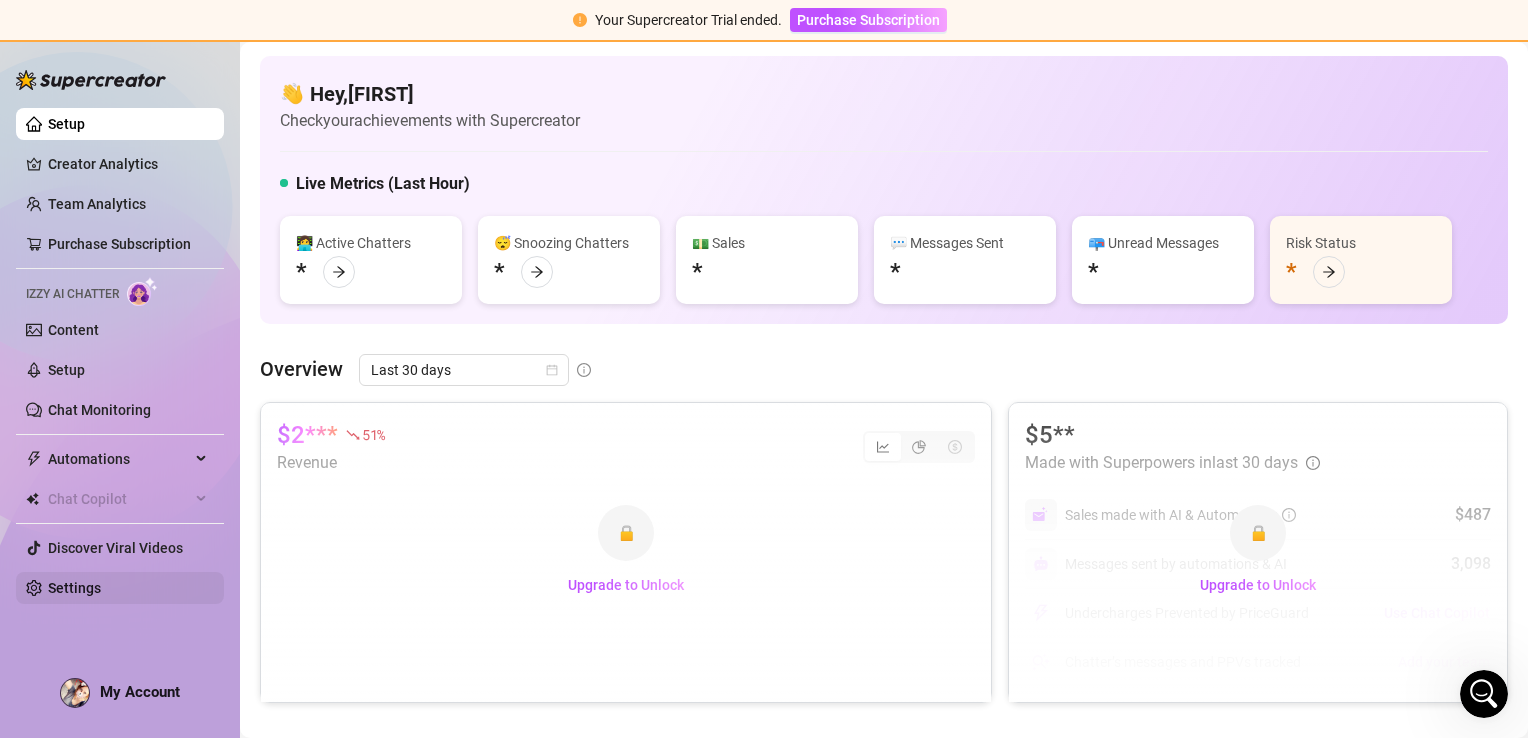 click on "Settings" at bounding box center (74, 588) 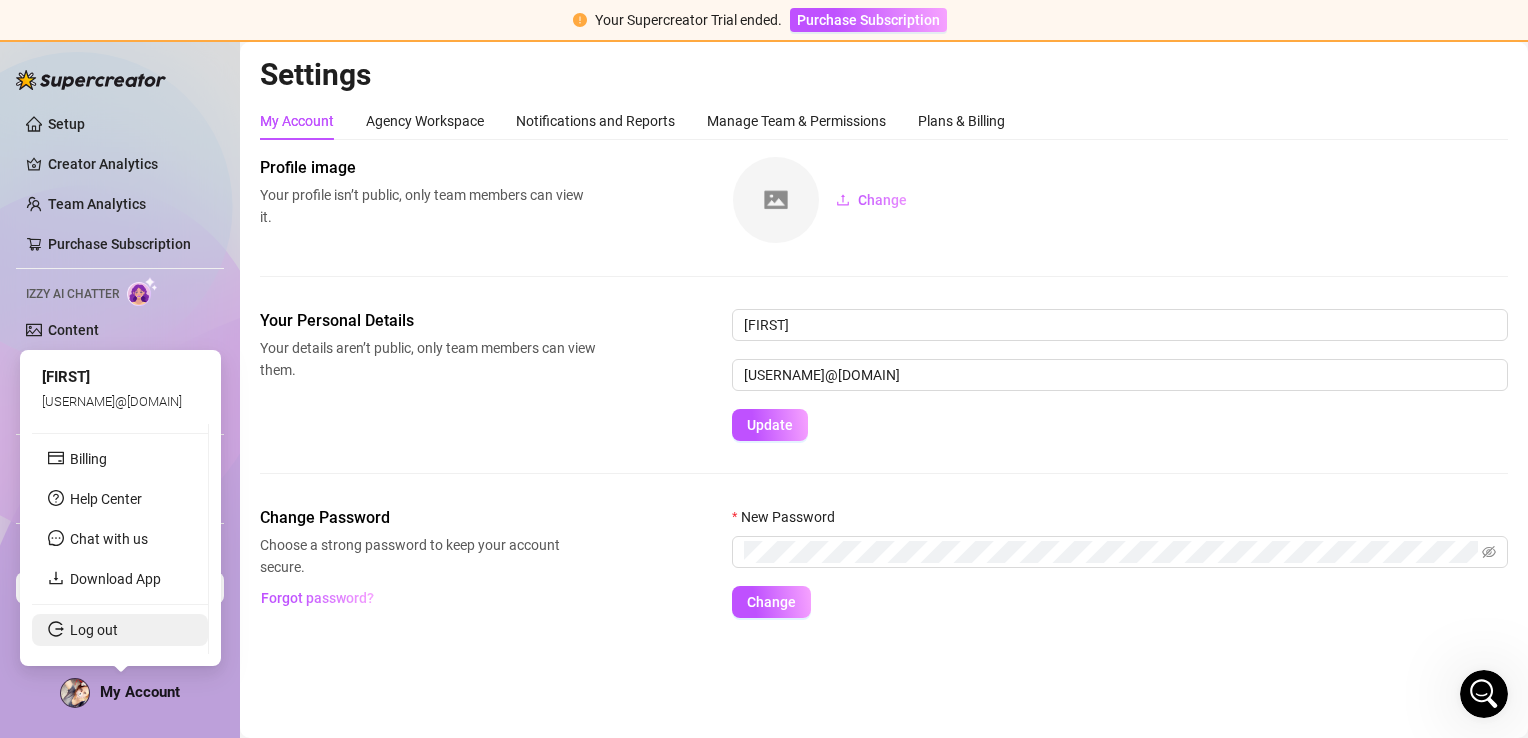 click on "Log out" at bounding box center [94, 630] 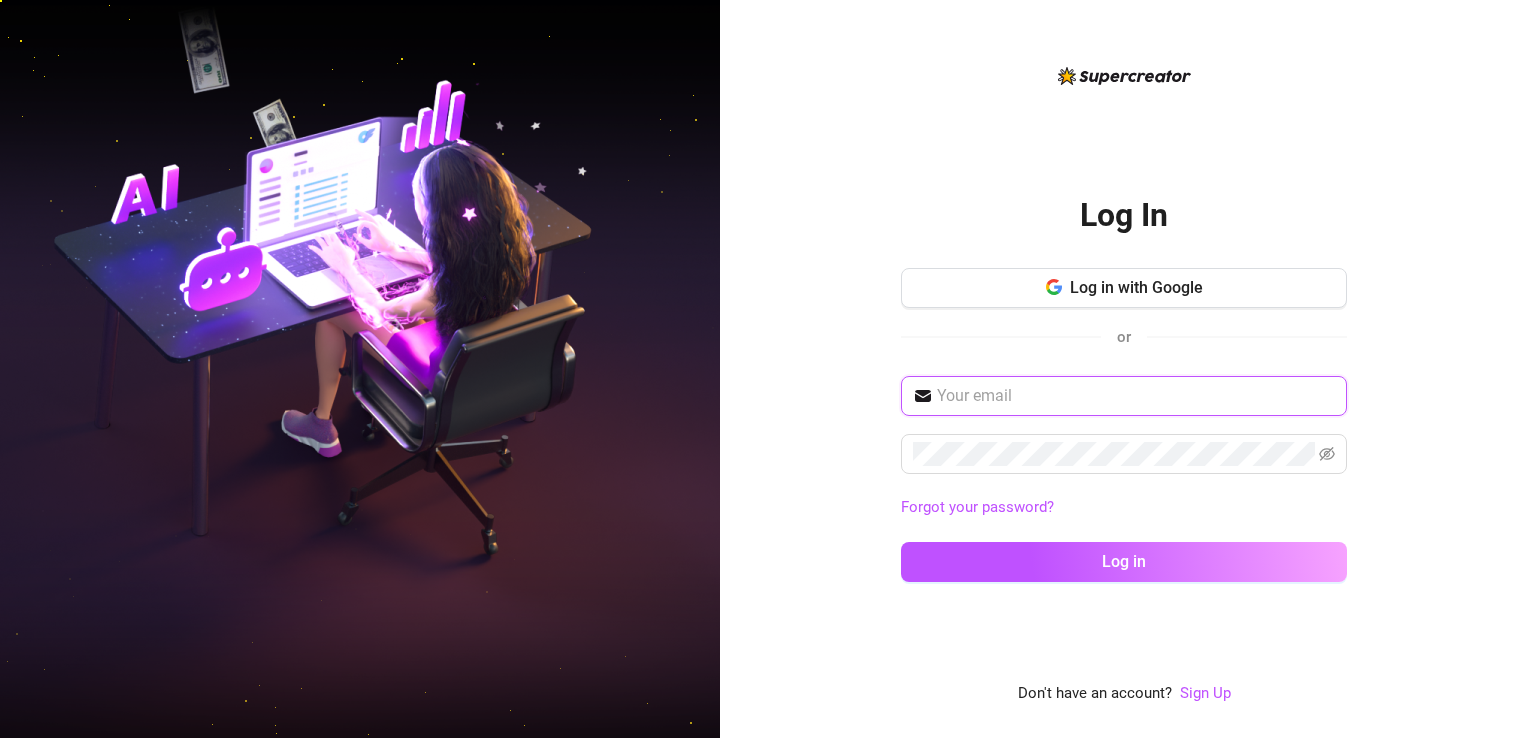 click at bounding box center [1136, 396] 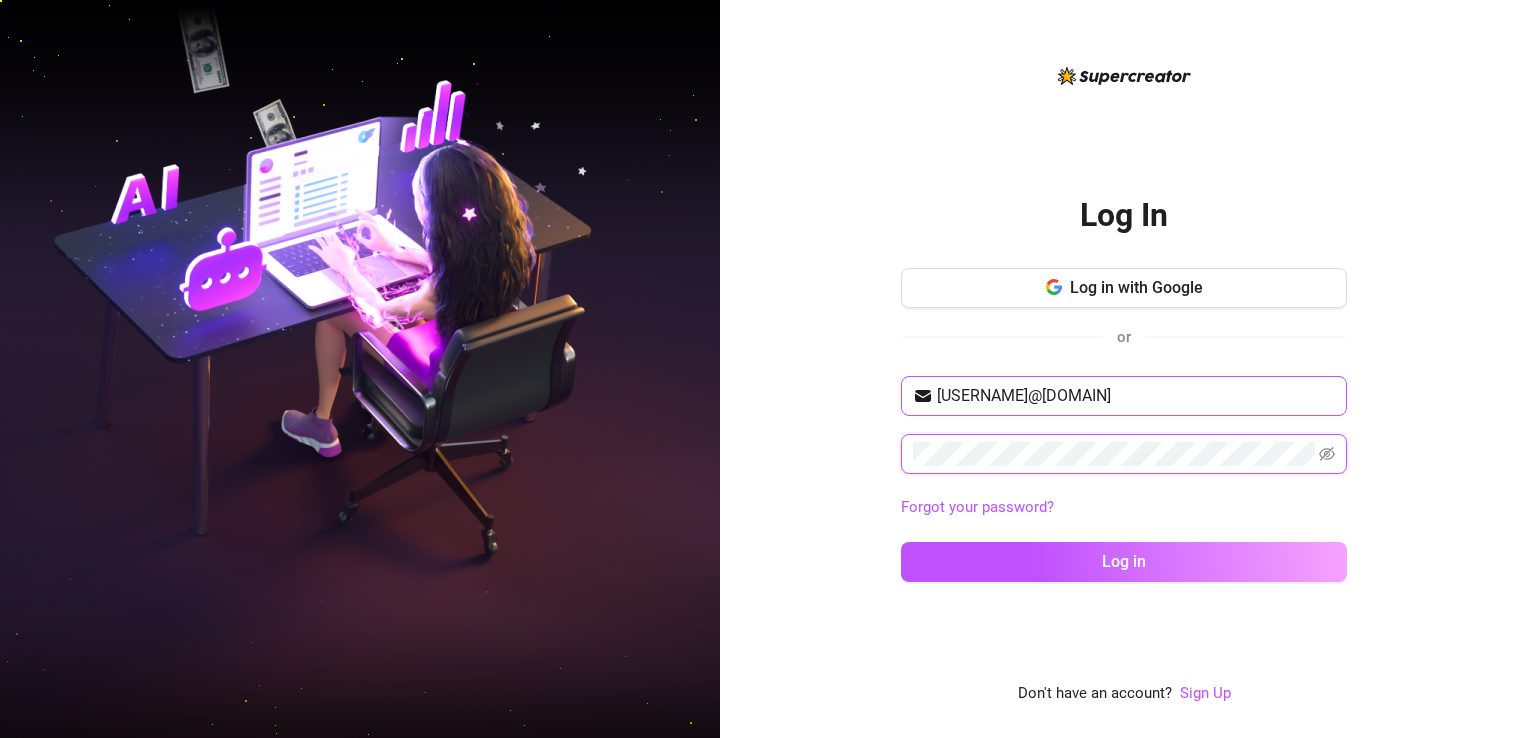 click on "Log in" at bounding box center [1124, 562] 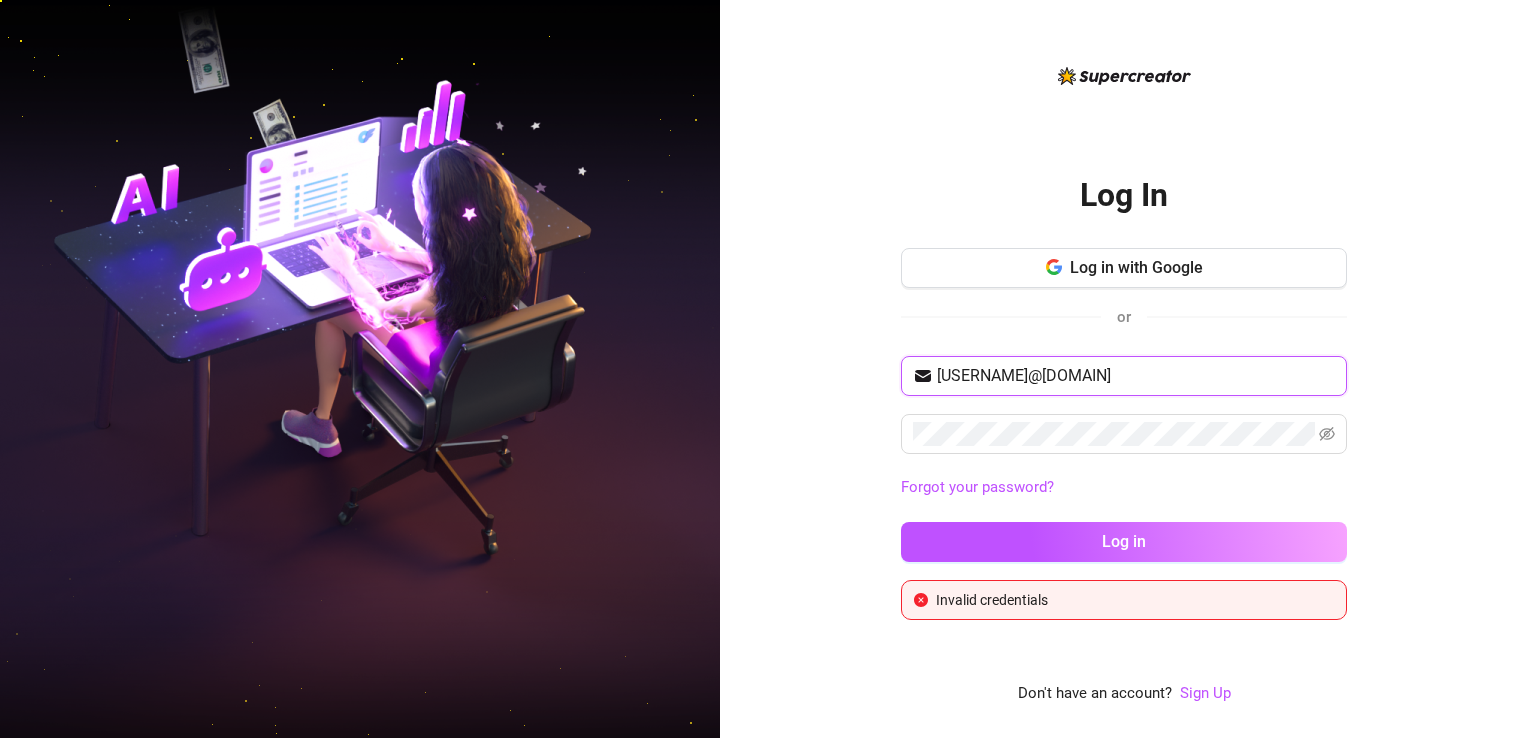 click on "[USERNAME]@[DOMAIN]" at bounding box center [1136, 376] 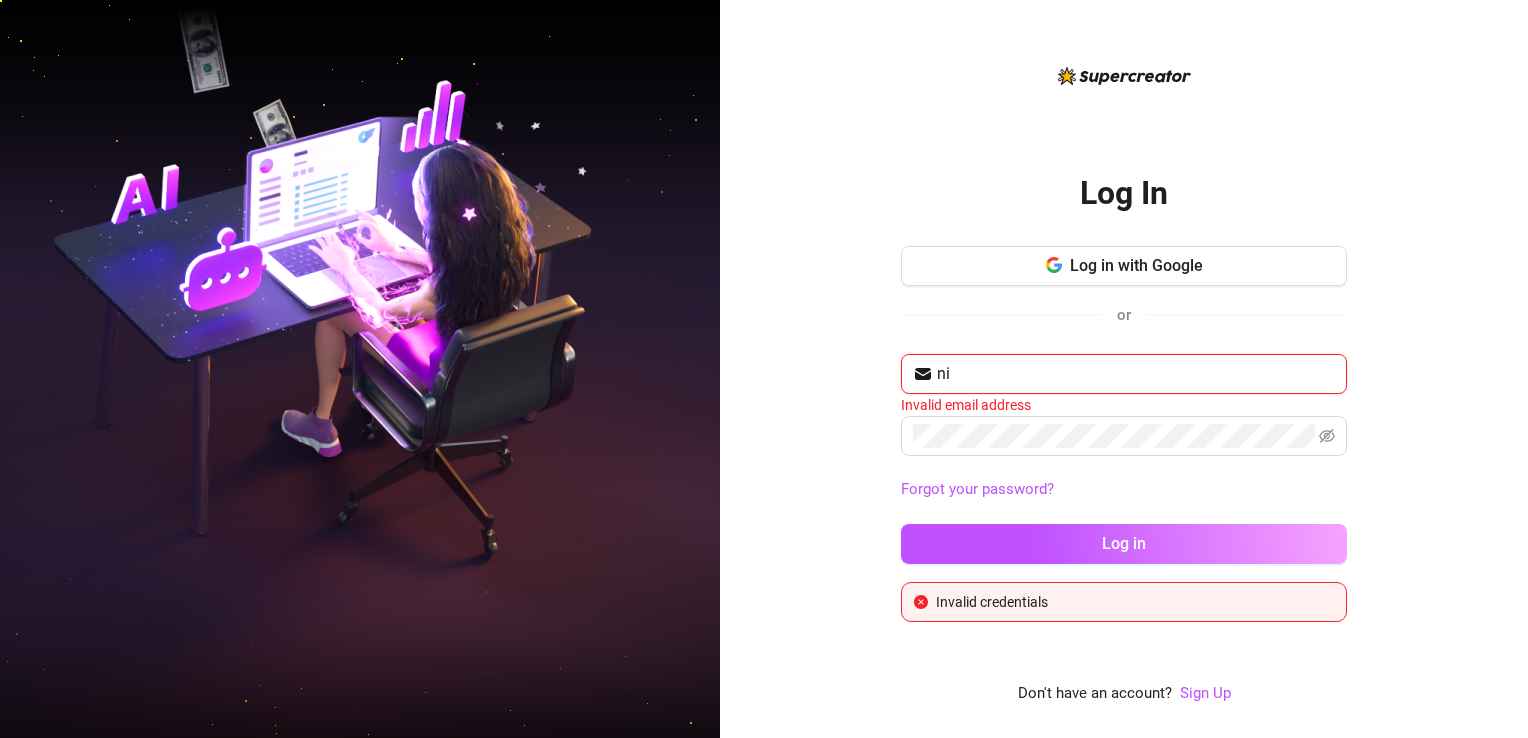 type on "n" 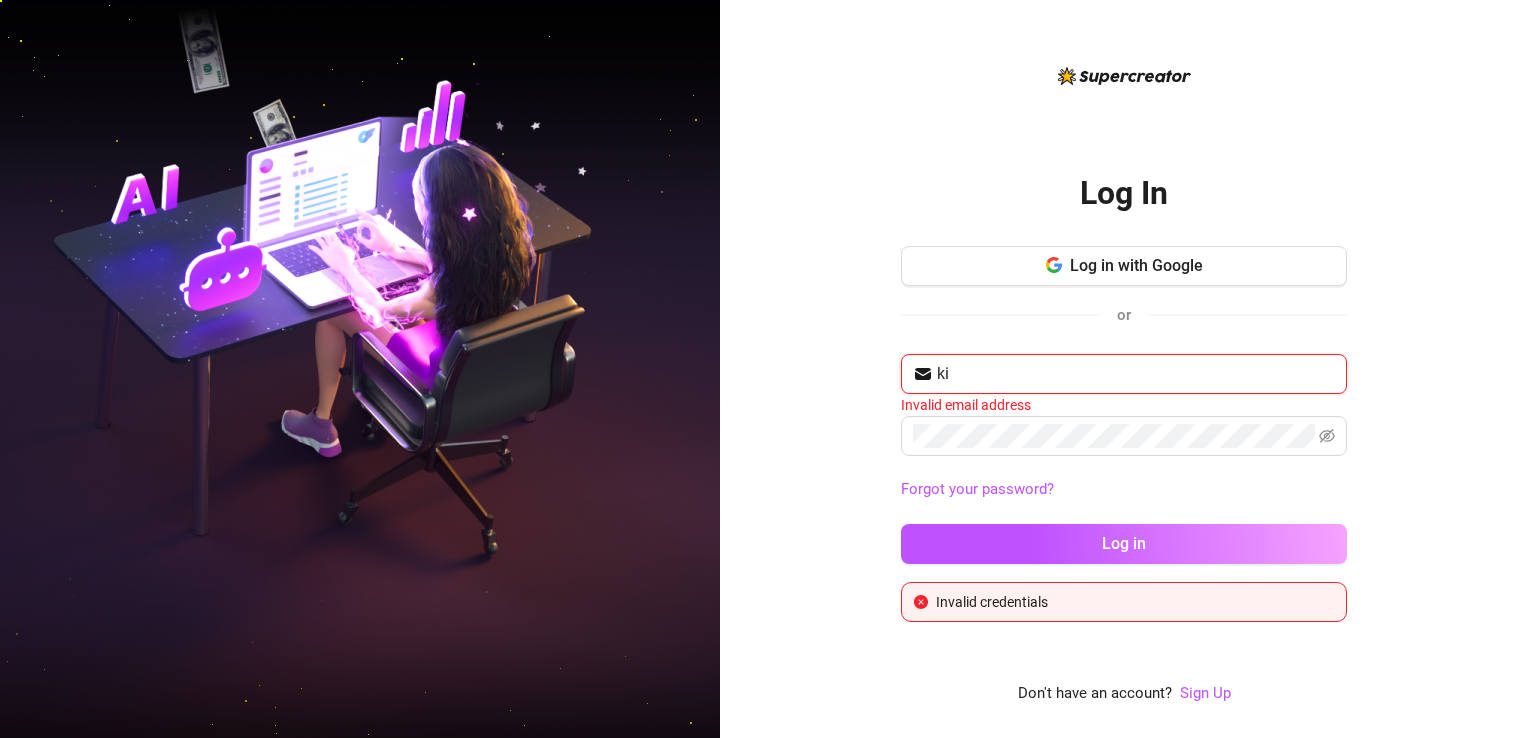 type on "[USERNAME]@[DOMAIN]" 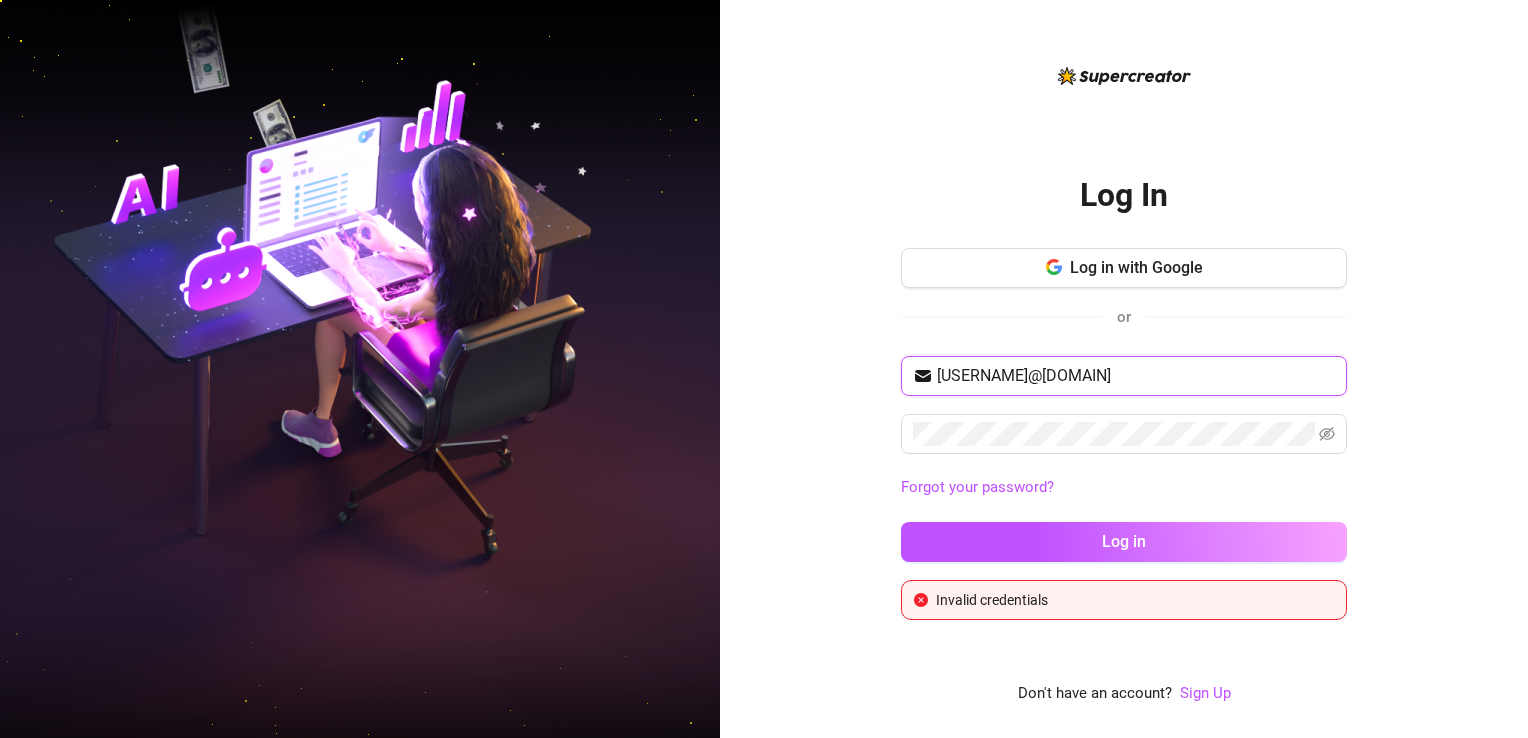 click on "Log in" at bounding box center (1124, 542) 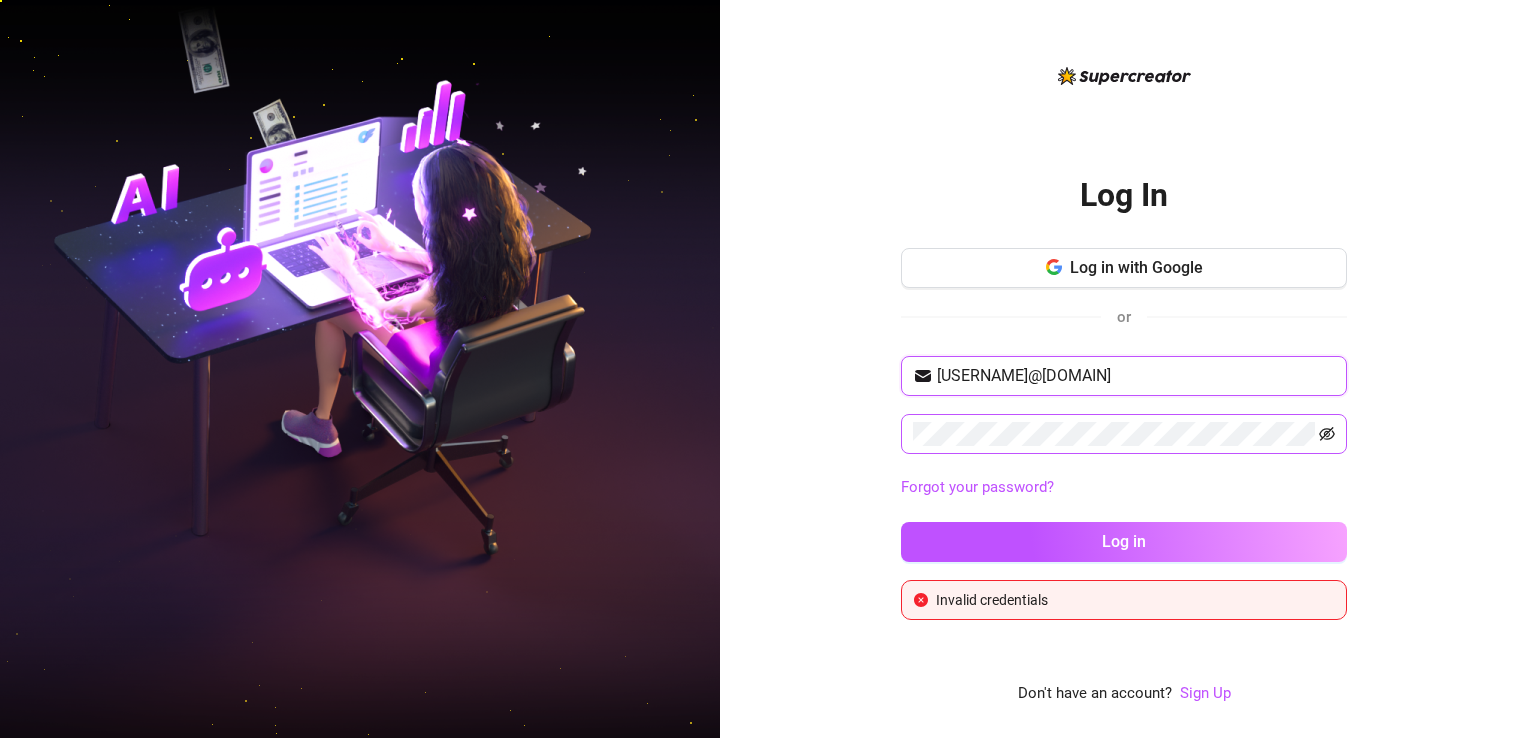 click 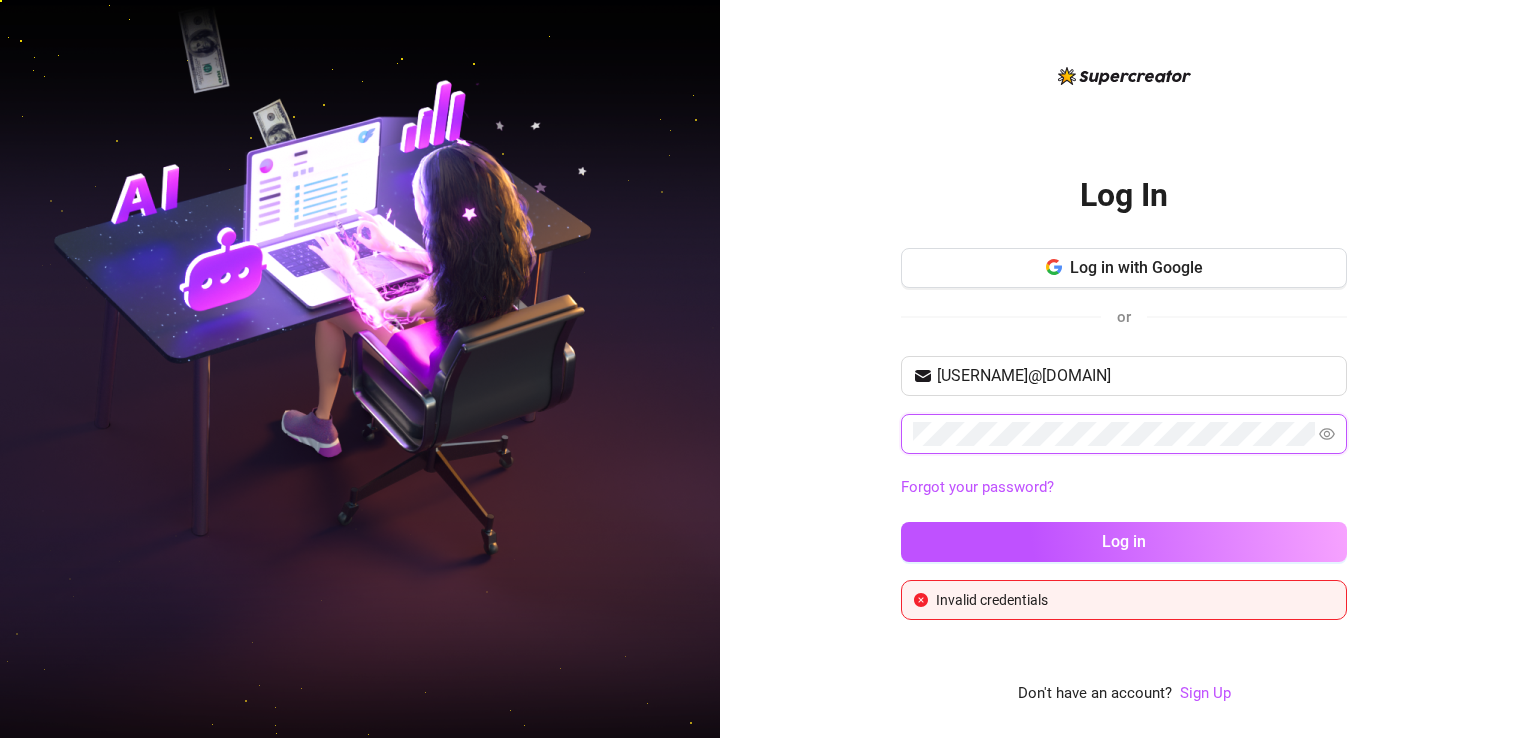 click on "Log in" at bounding box center (1124, 542) 